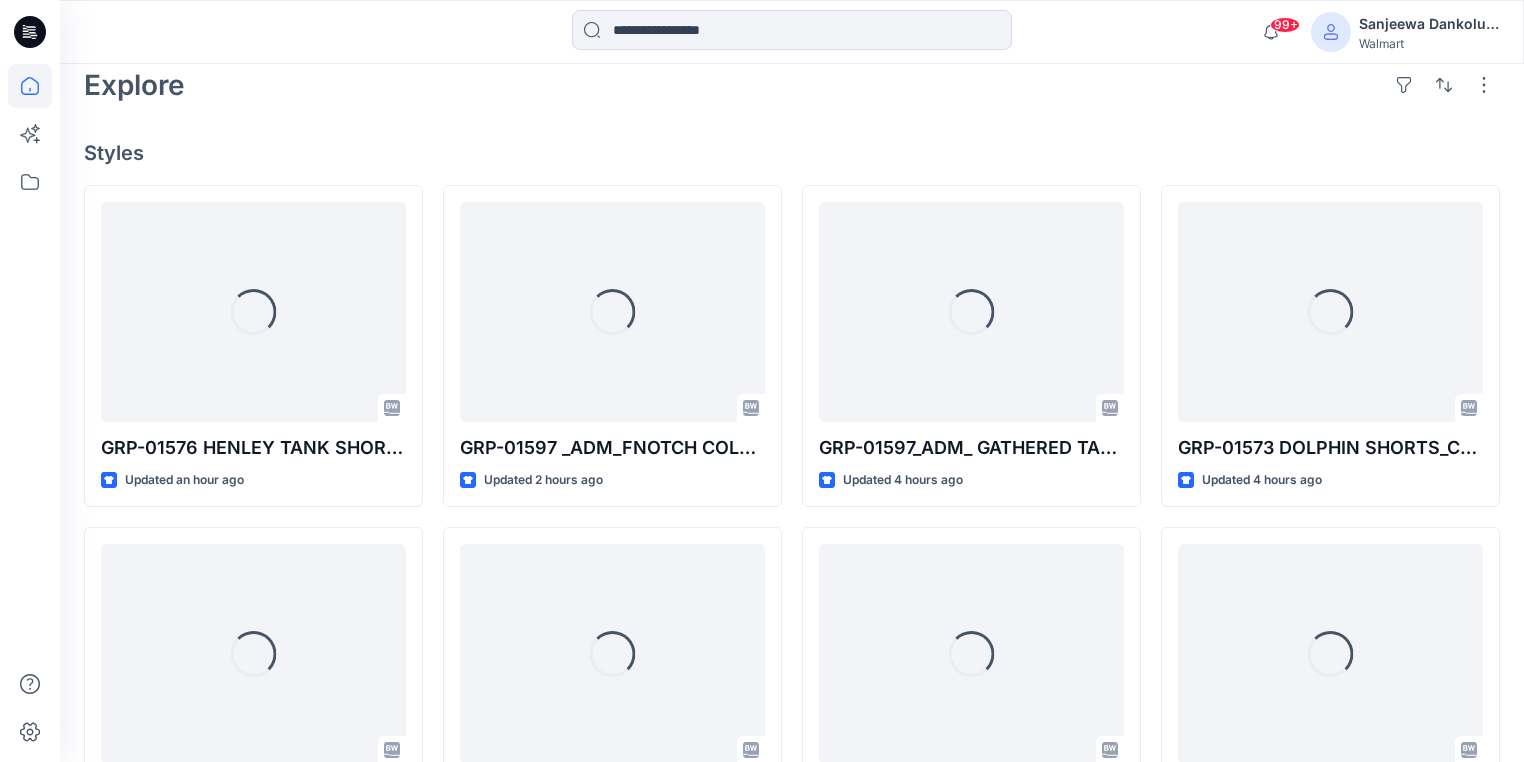 scroll, scrollTop: 540, scrollLeft: 0, axis: vertical 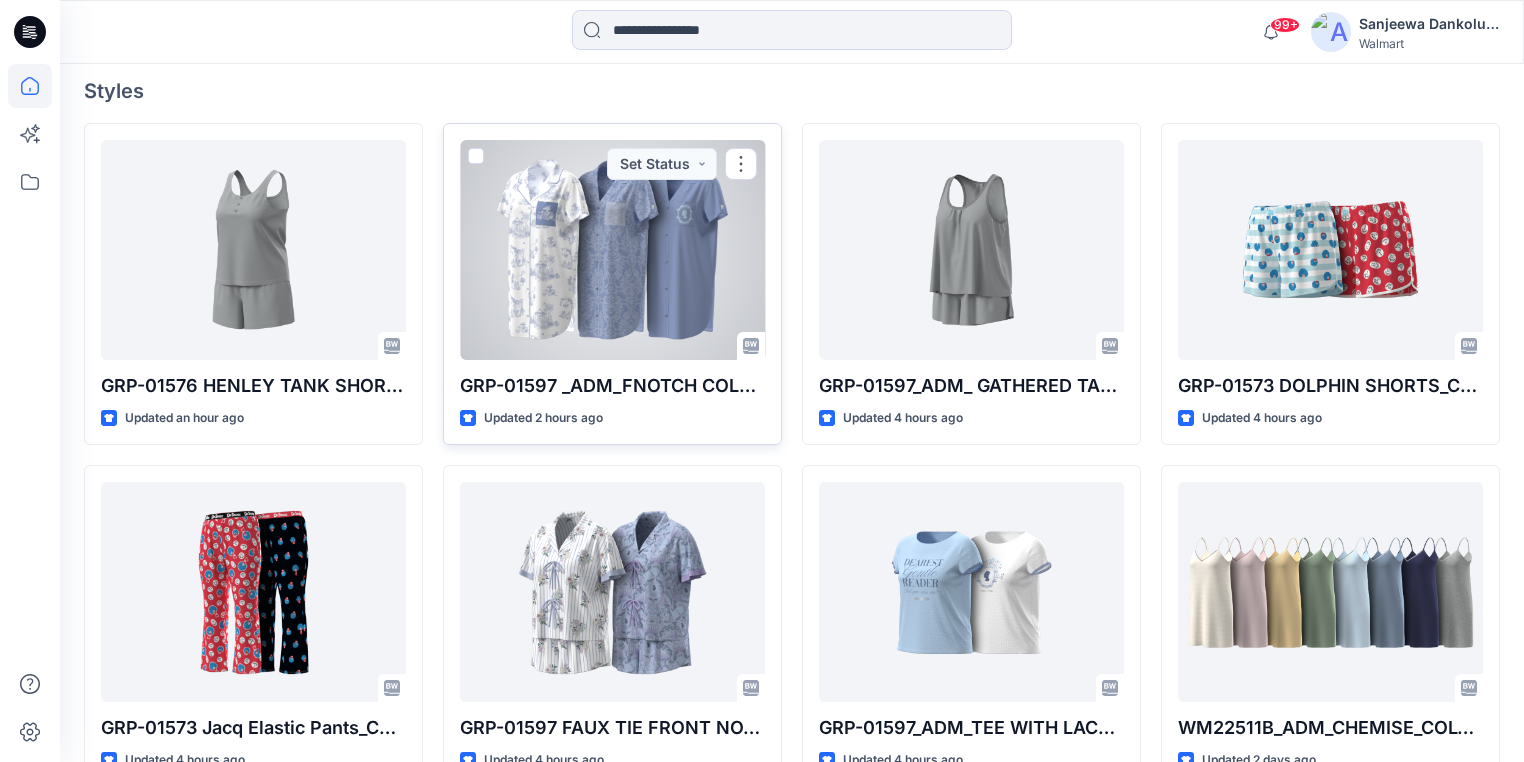 click at bounding box center [612, 250] 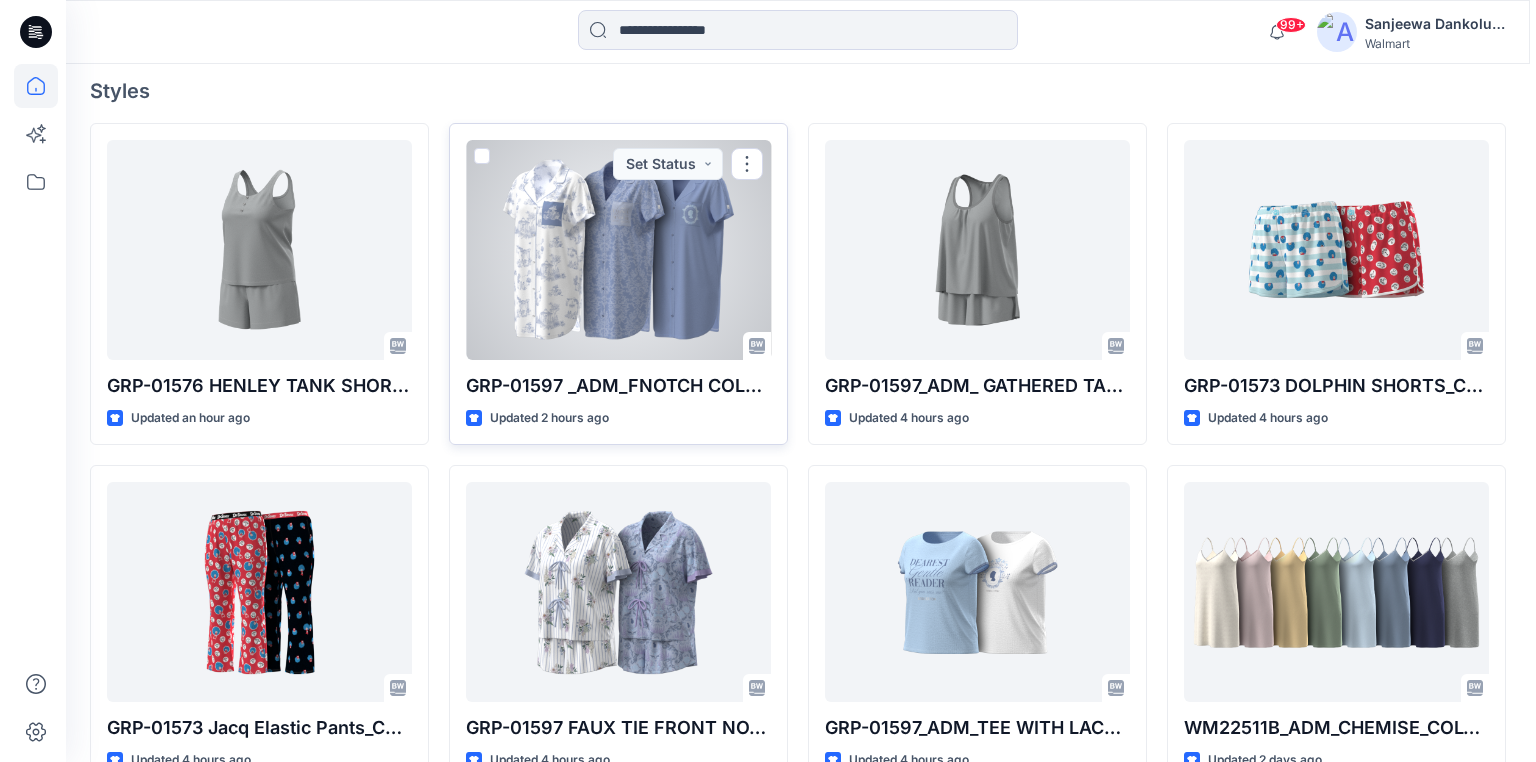 scroll, scrollTop: 0, scrollLeft: 0, axis: both 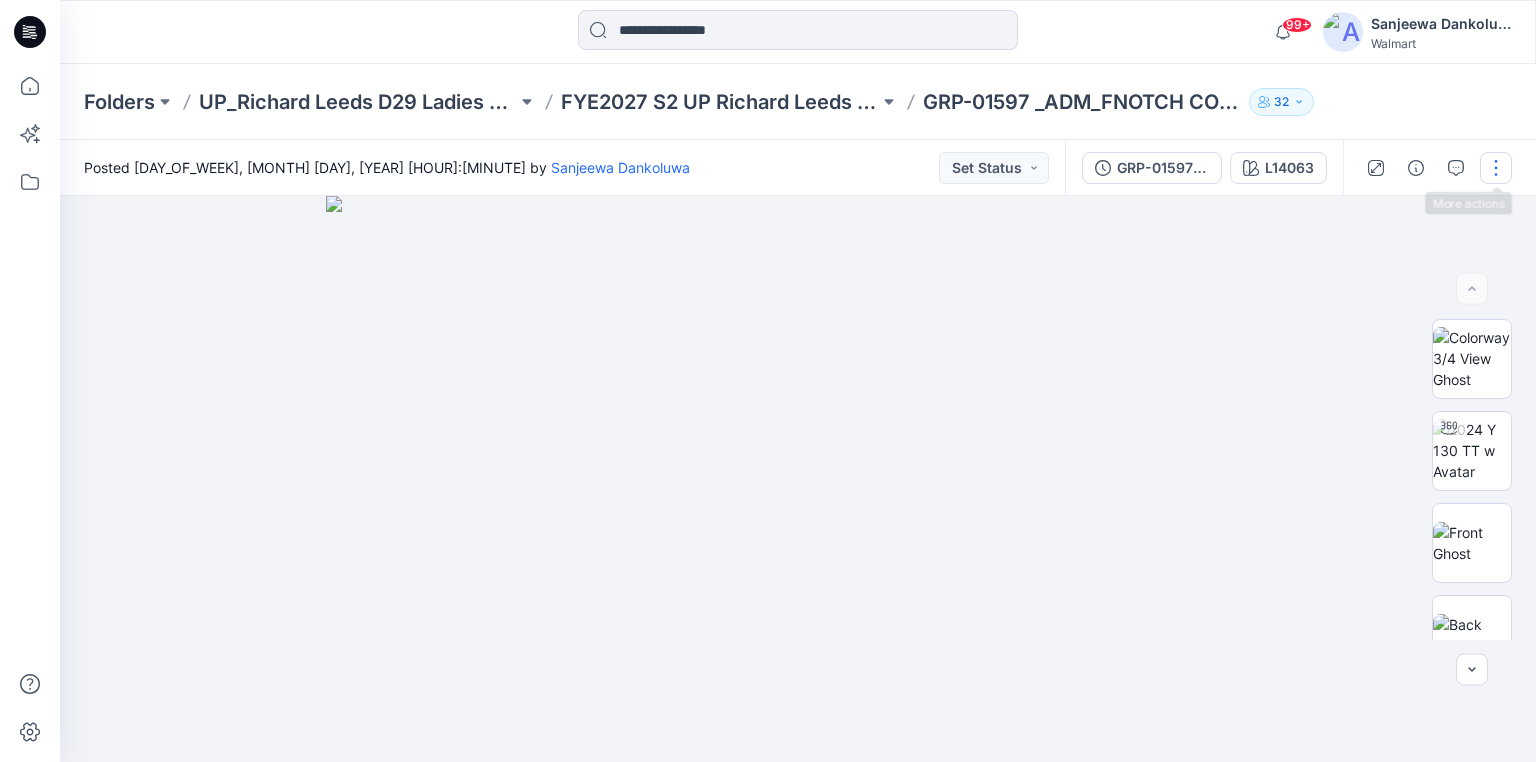 click at bounding box center (1496, 168) 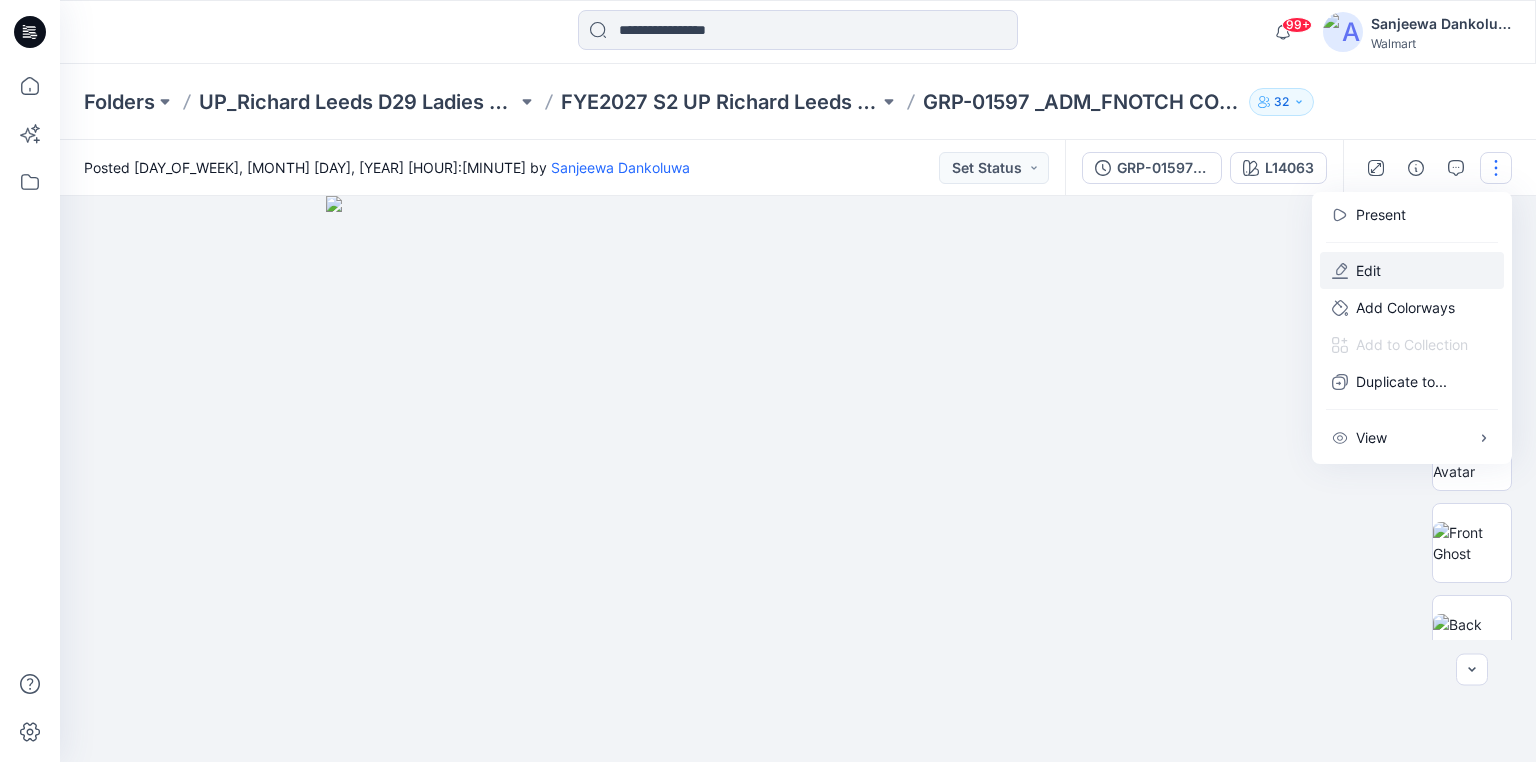 click on "Edit" at bounding box center (1368, 270) 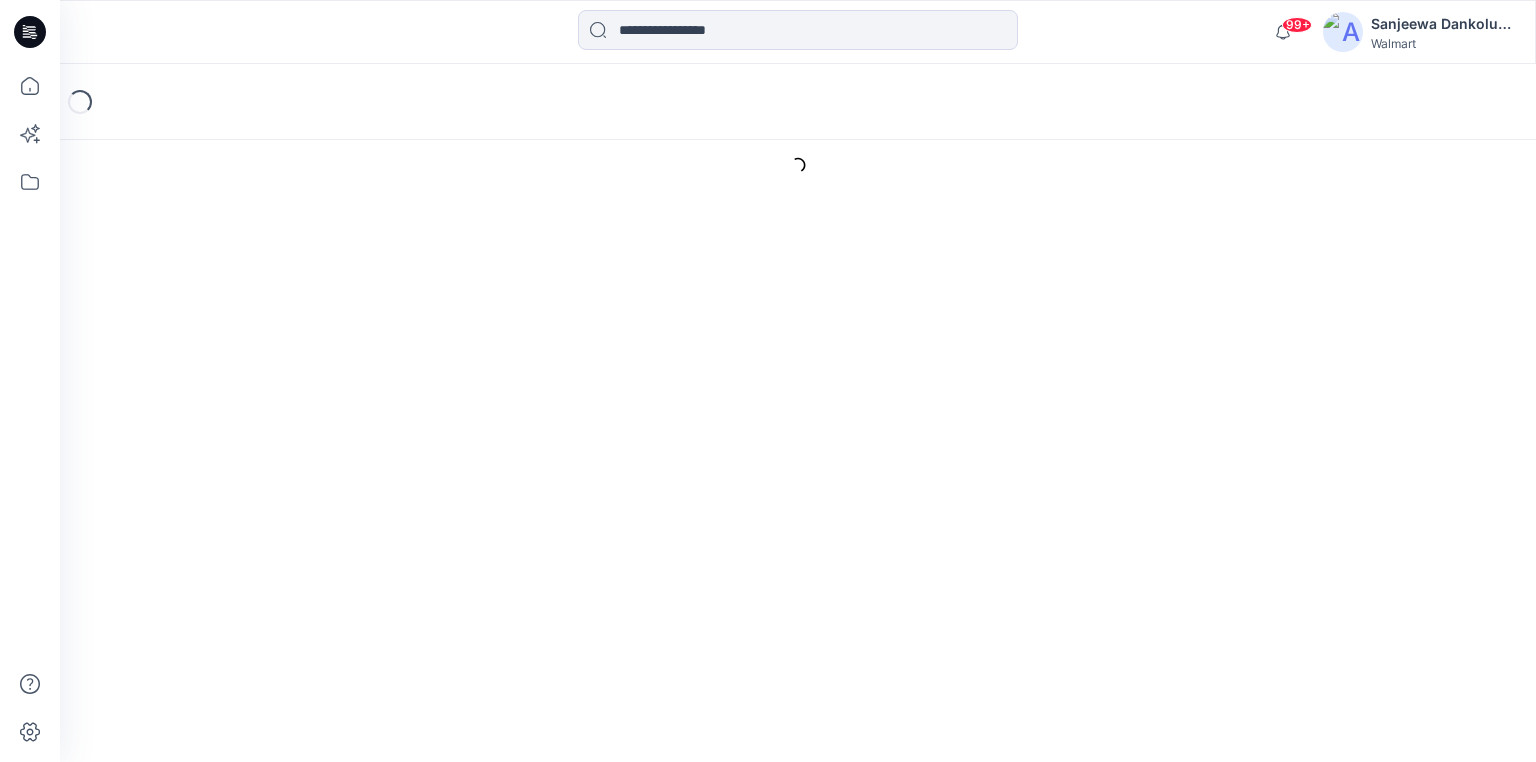 scroll, scrollTop: 0, scrollLeft: 0, axis: both 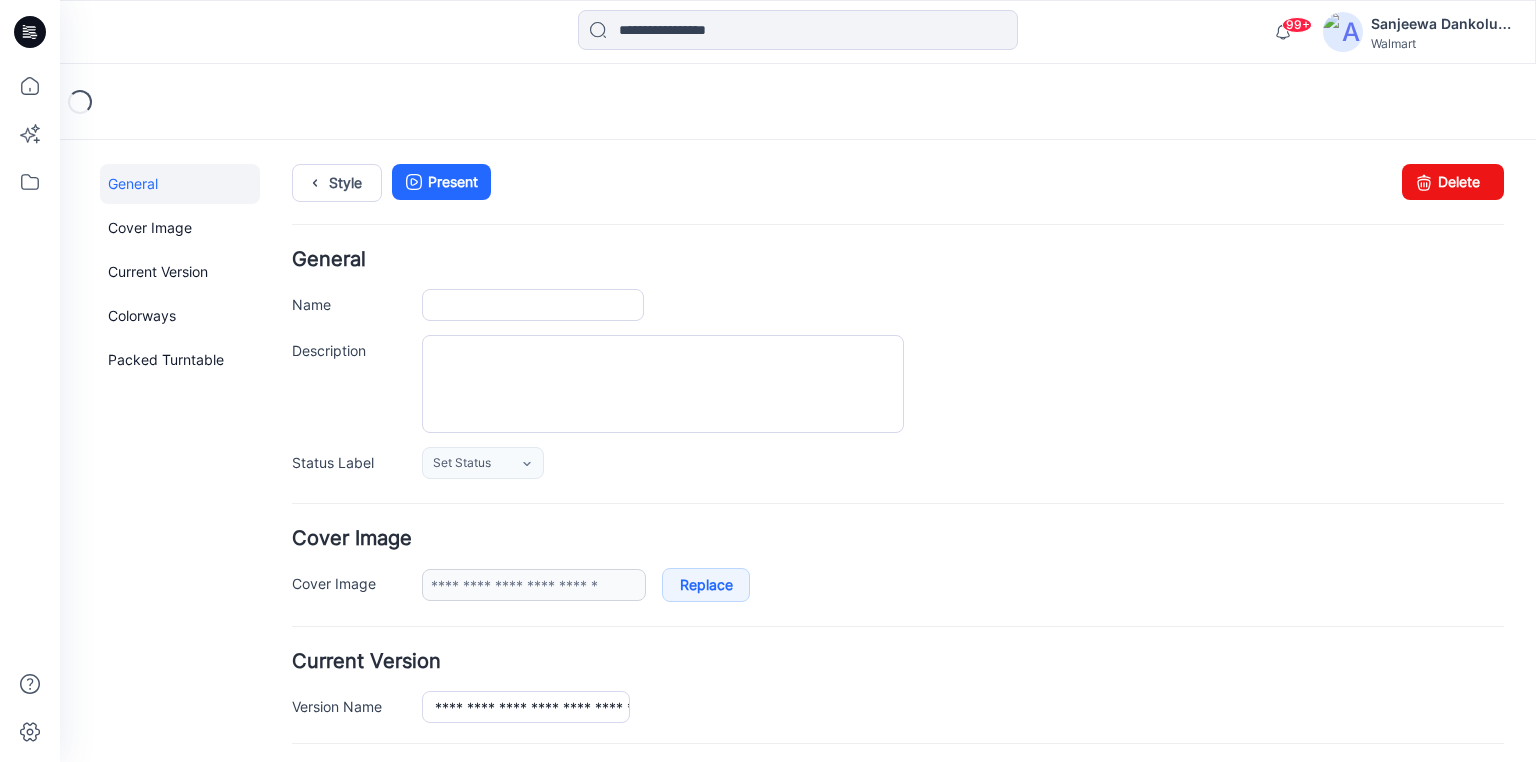 type on "**********" 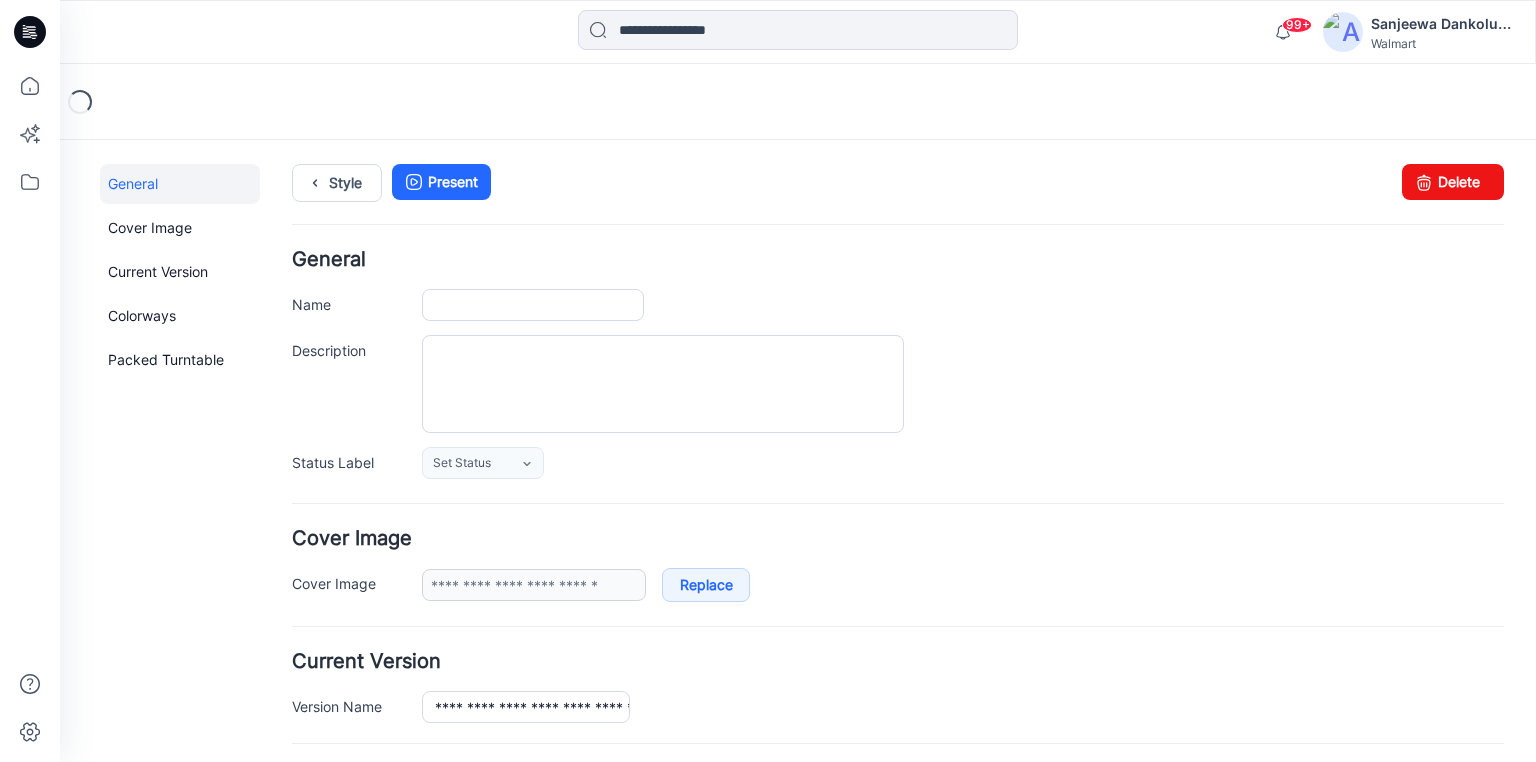 type on "******" 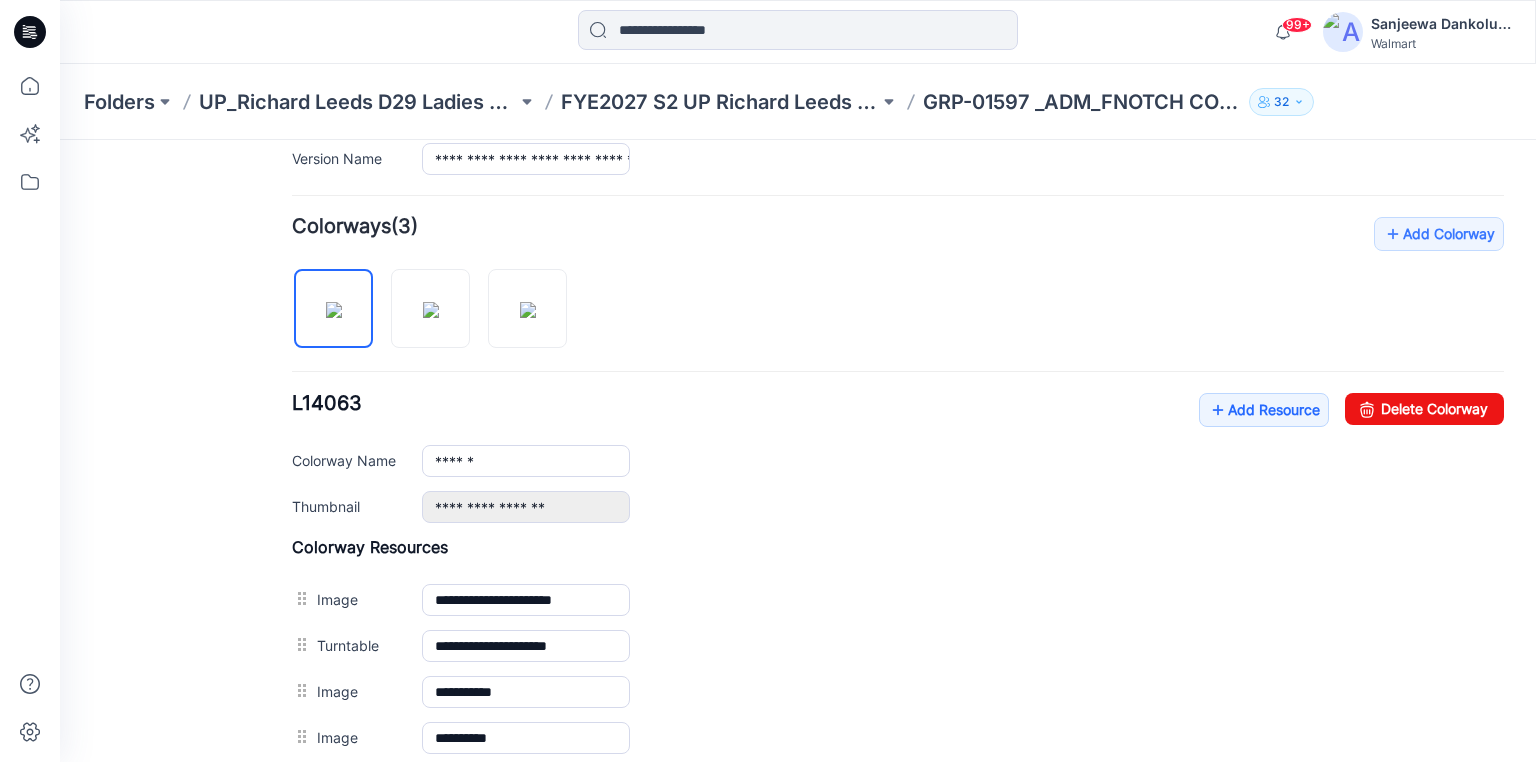 scroll, scrollTop: 480, scrollLeft: 0, axis: vertical 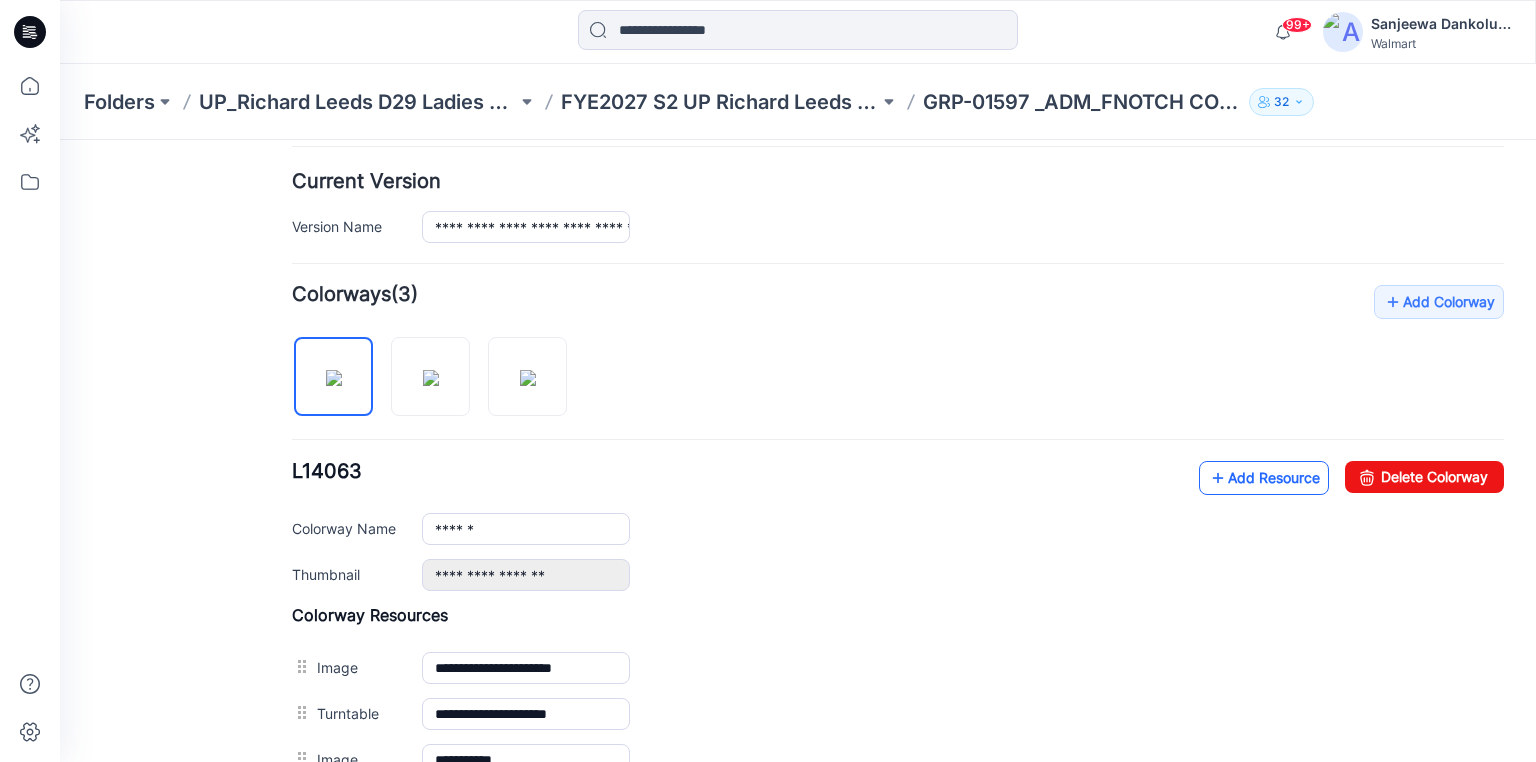 click on "Add Resource" at bounding box center (1264, 478) 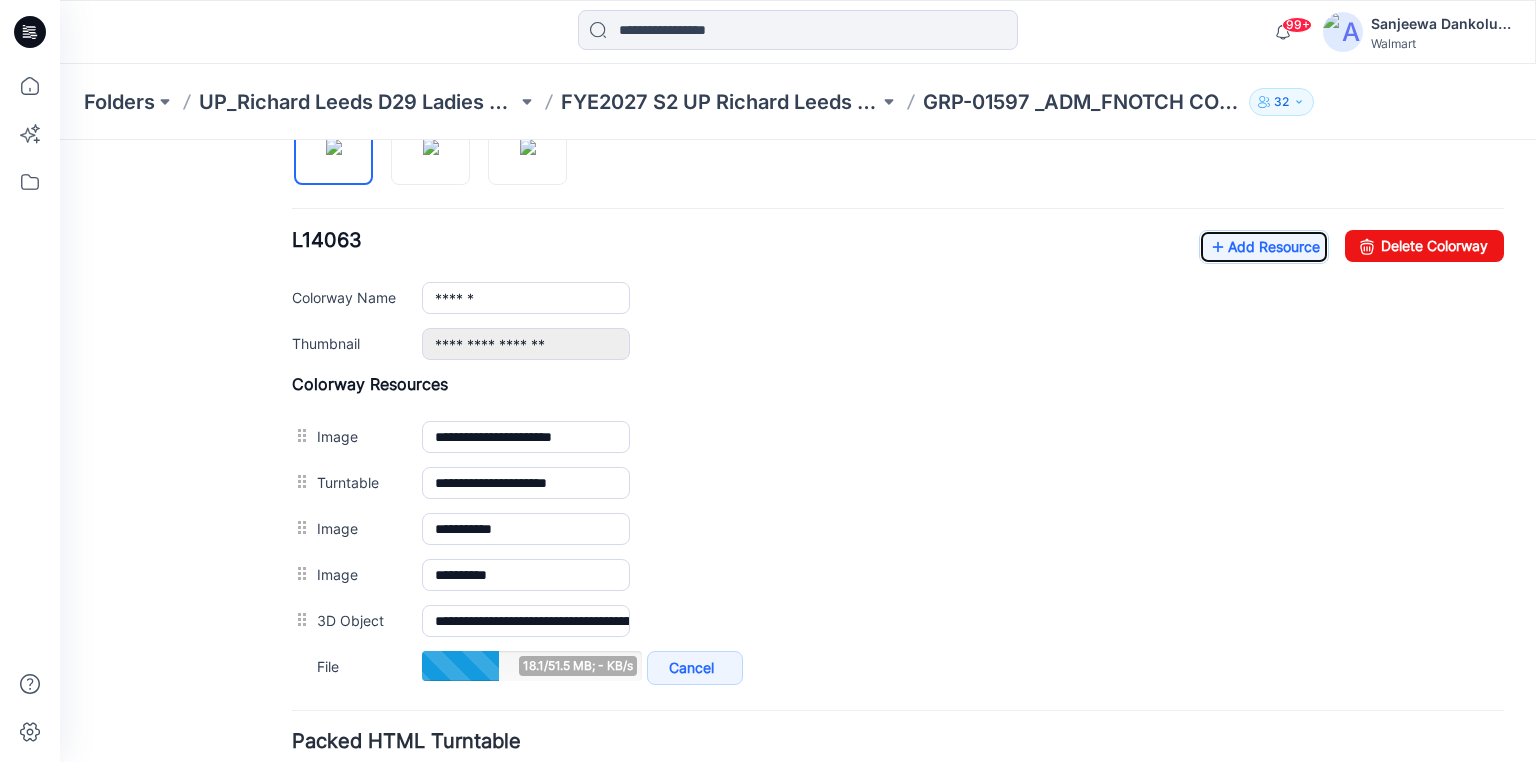 scroll, scrollTop: 480, scrollLeft: 0, axis: vertical 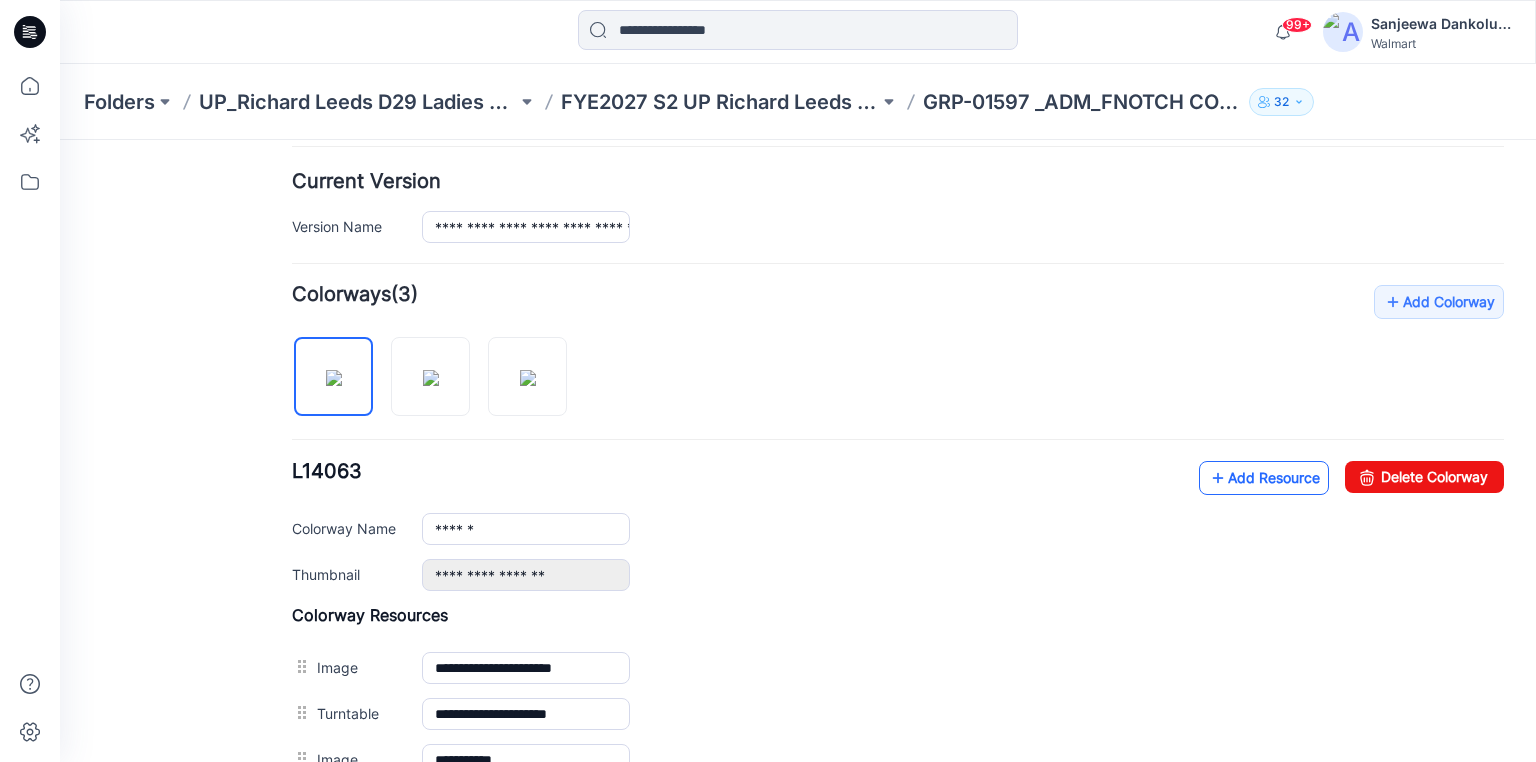 click on "Add Resource" at bounding box center [1264, 478] 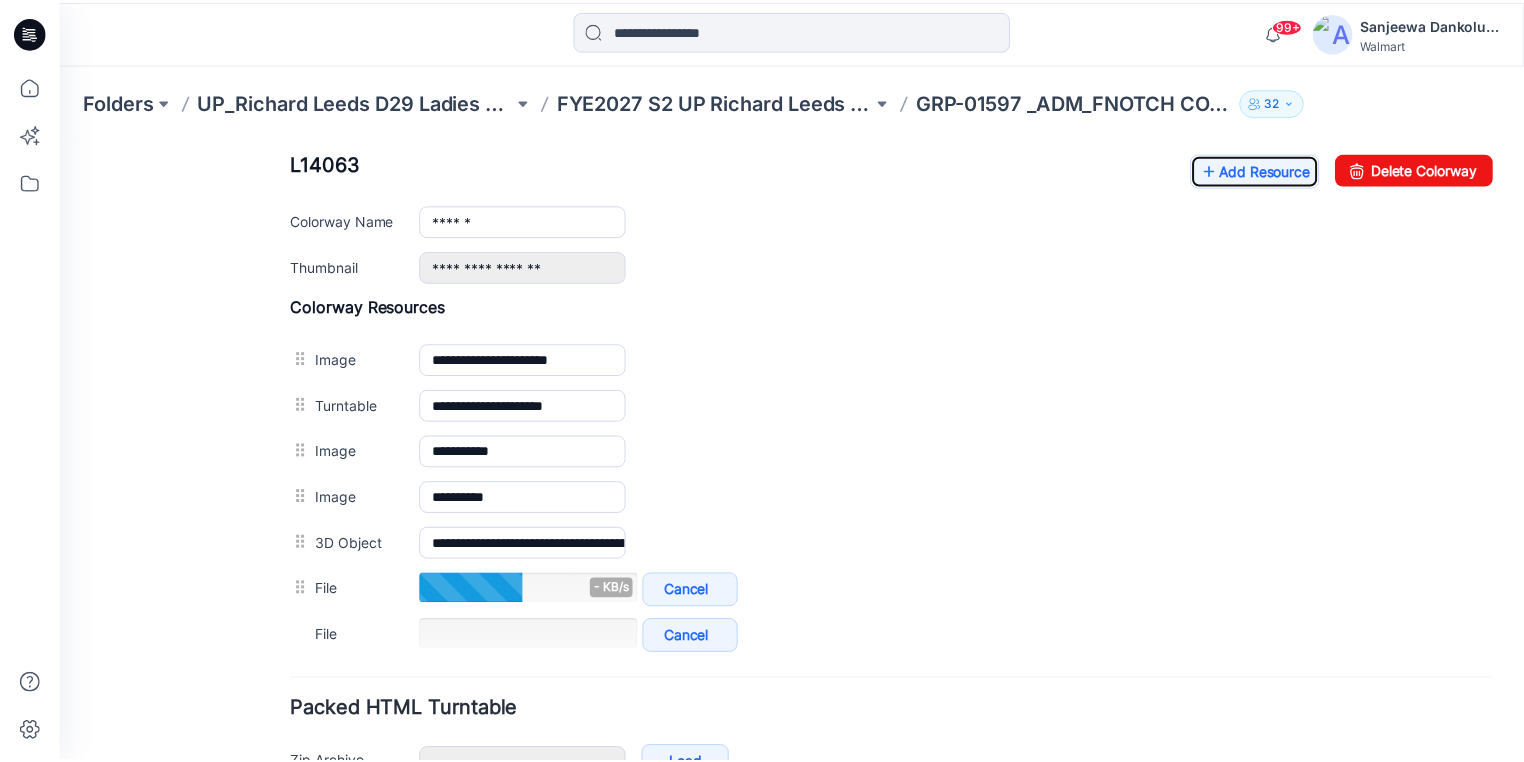 scroll, scrollTop: 800, scrollLeft: 0, axis: vertical 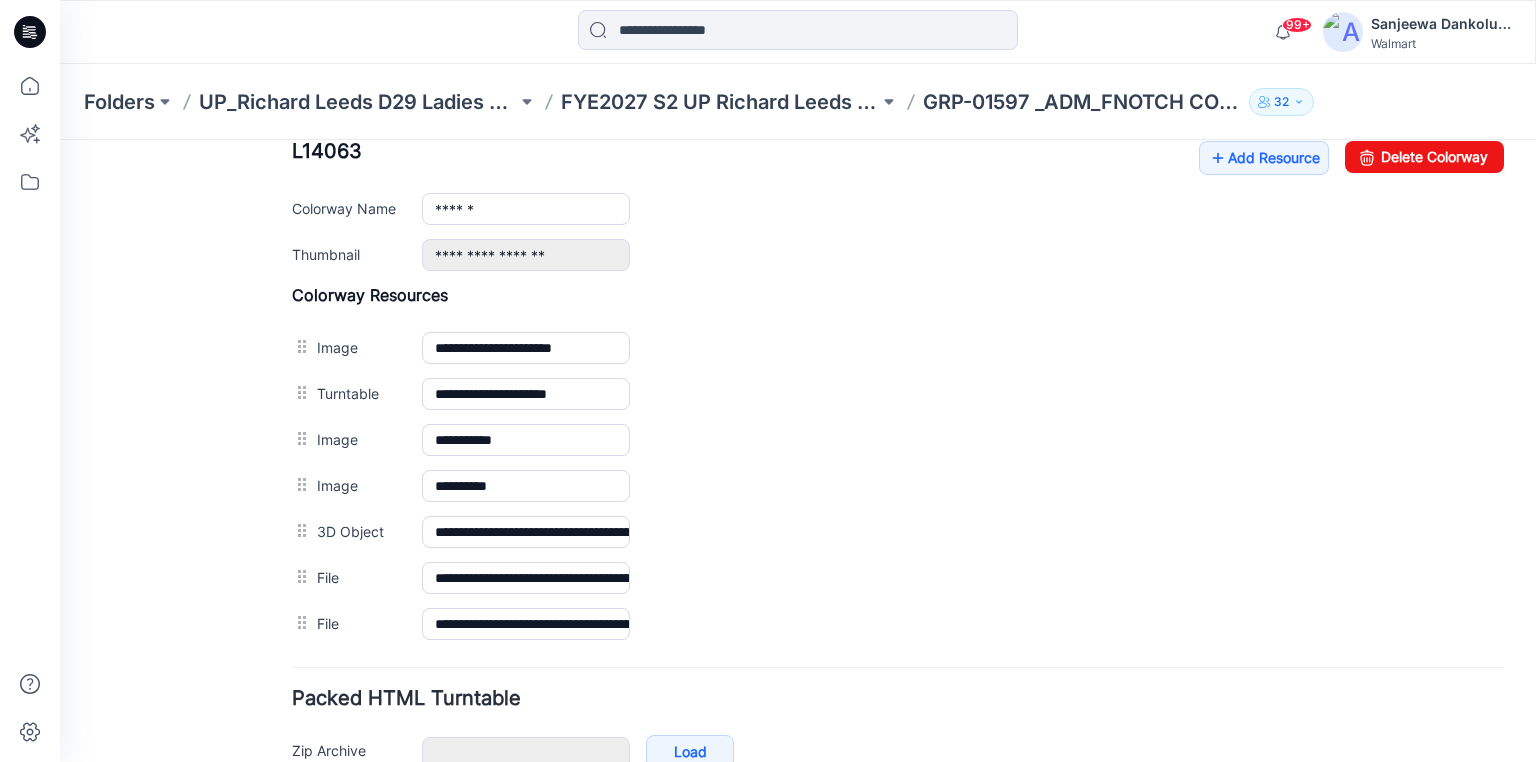 click 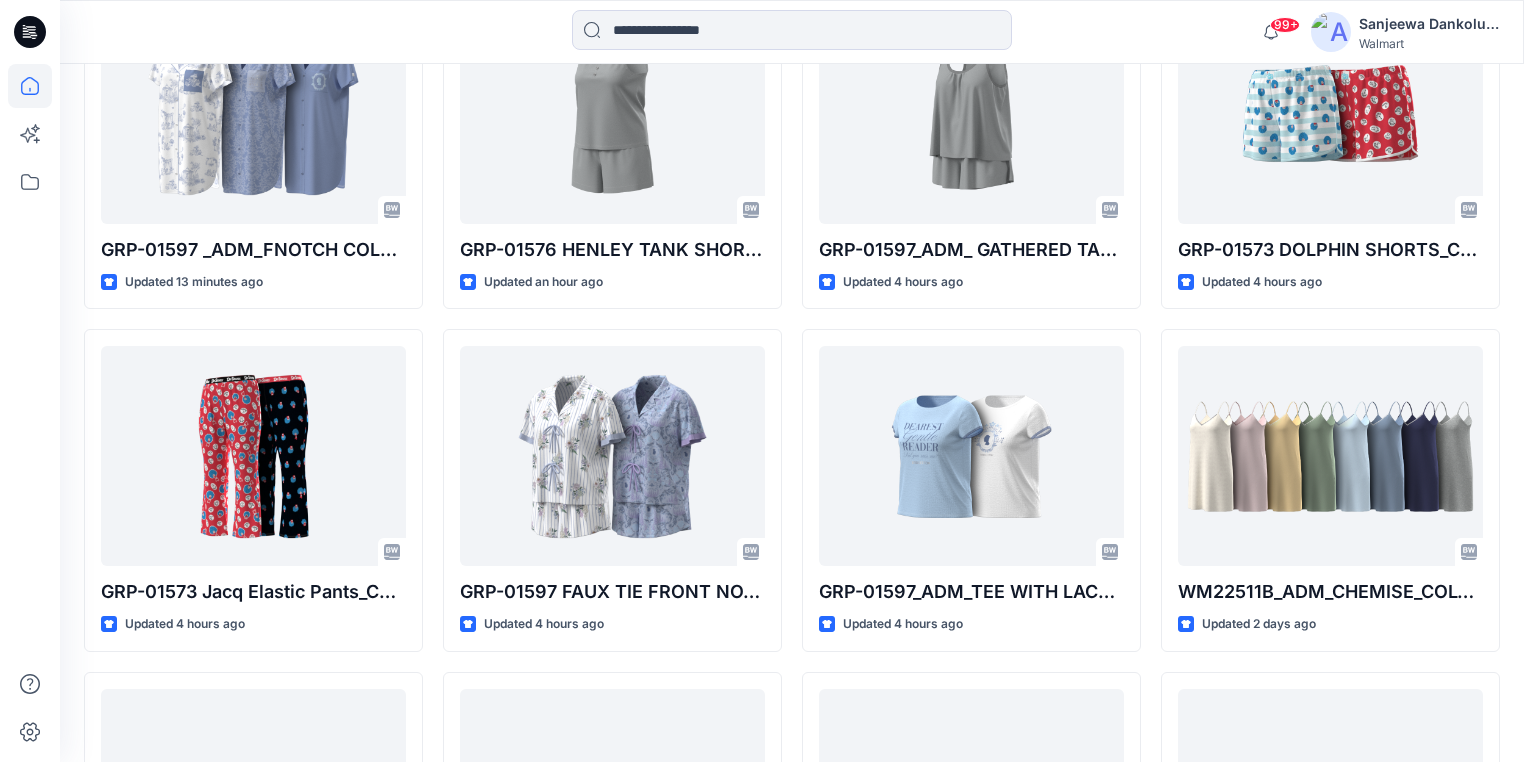 scroll, scrollTop: 668, scrollLeft: 0, axis: vertical 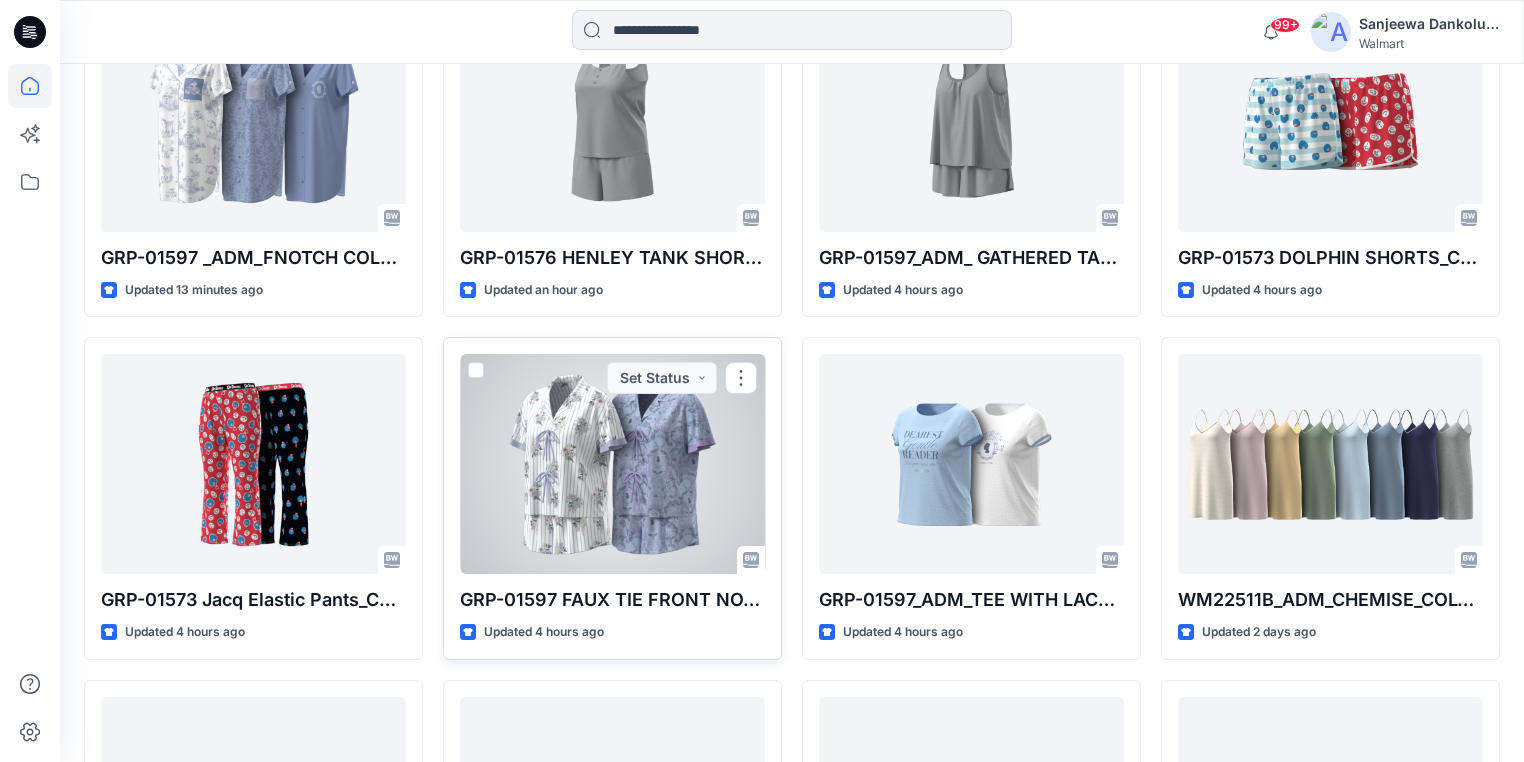 click at bounding box center [612, 464] 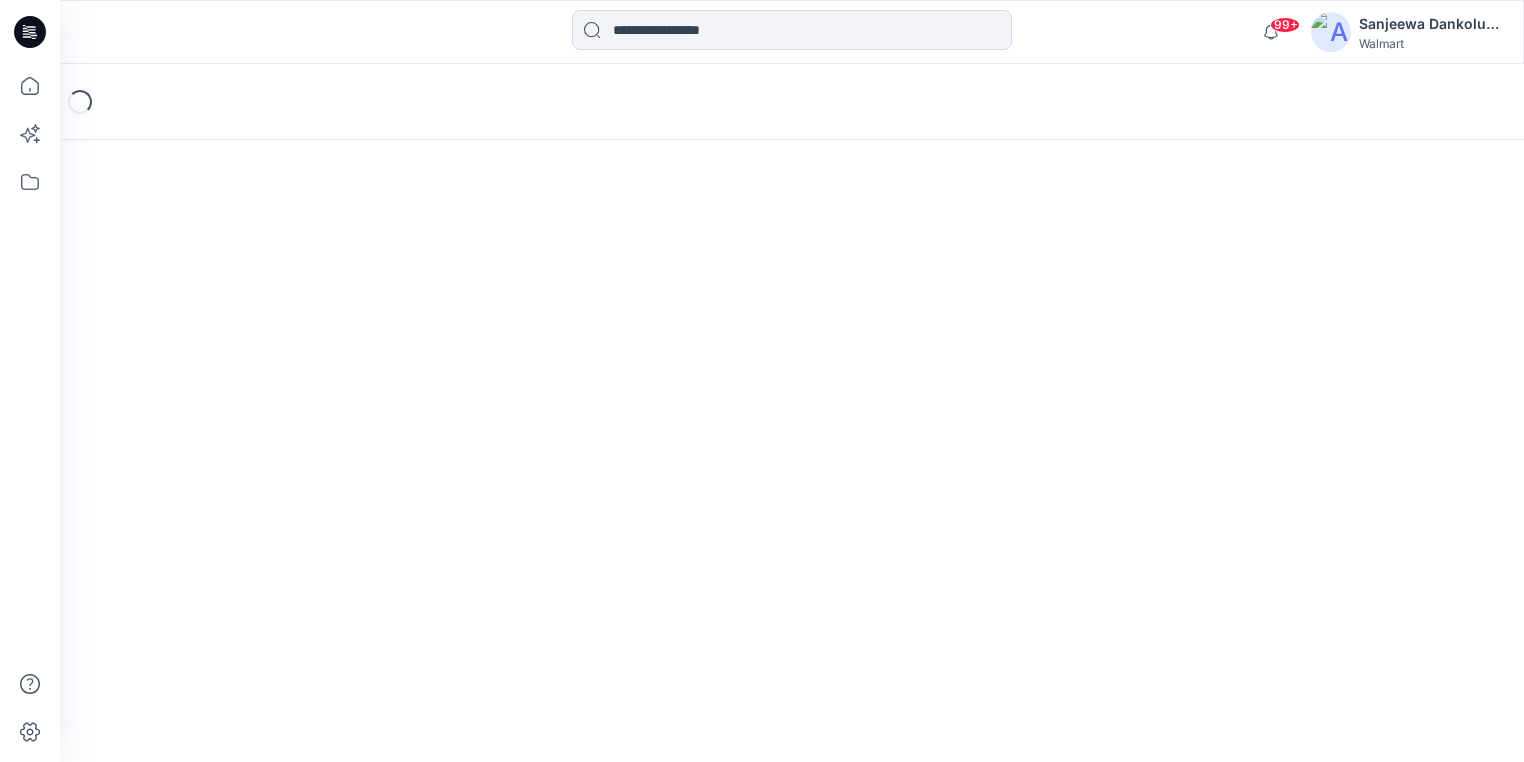 scroll, scrollTop: 0, scrollLeft: 0, axis: both 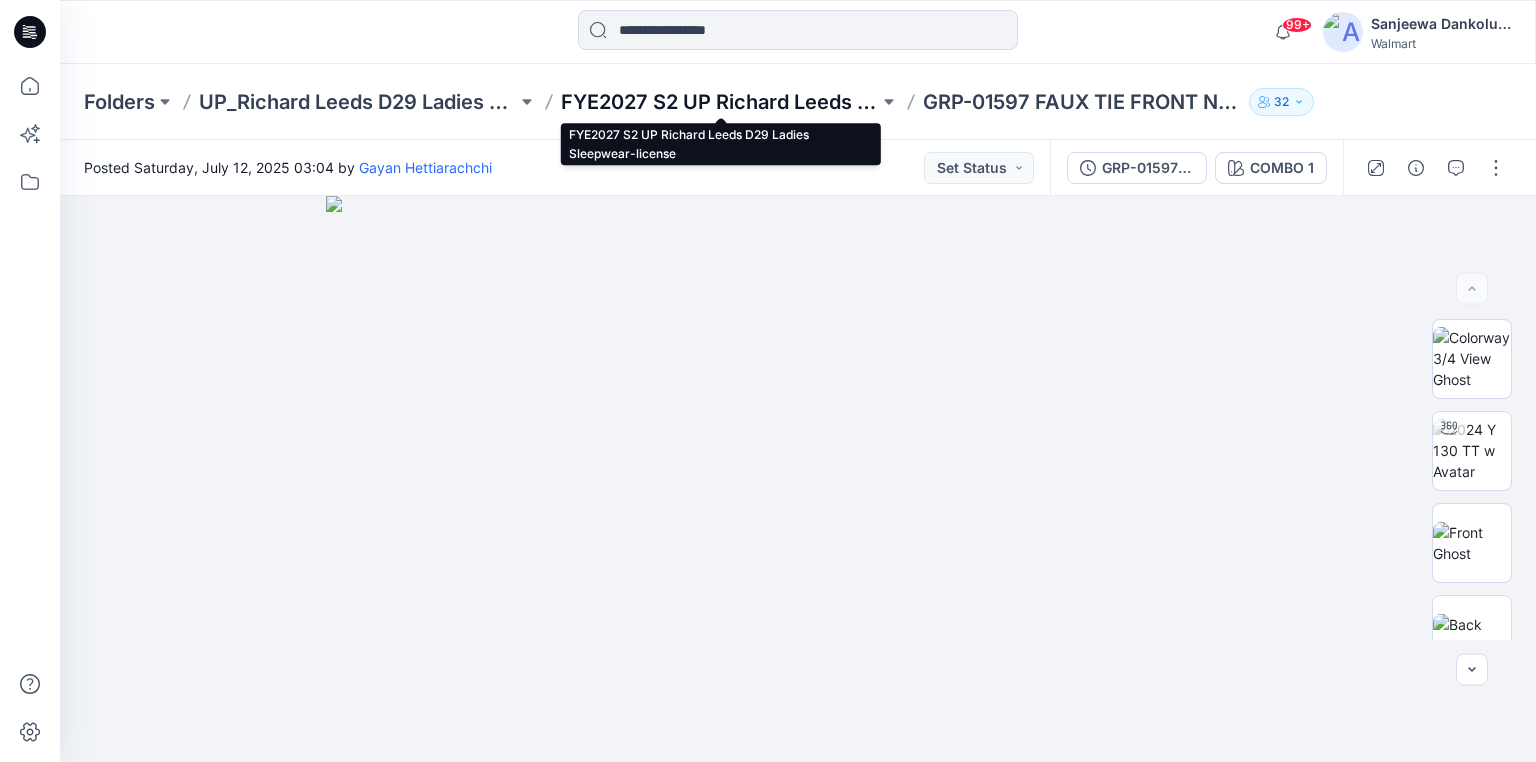 click on "FYE2027 S2 UP Richard Leeds D29 Ladies Sleepwear-license" at bounding box center [720, 102] 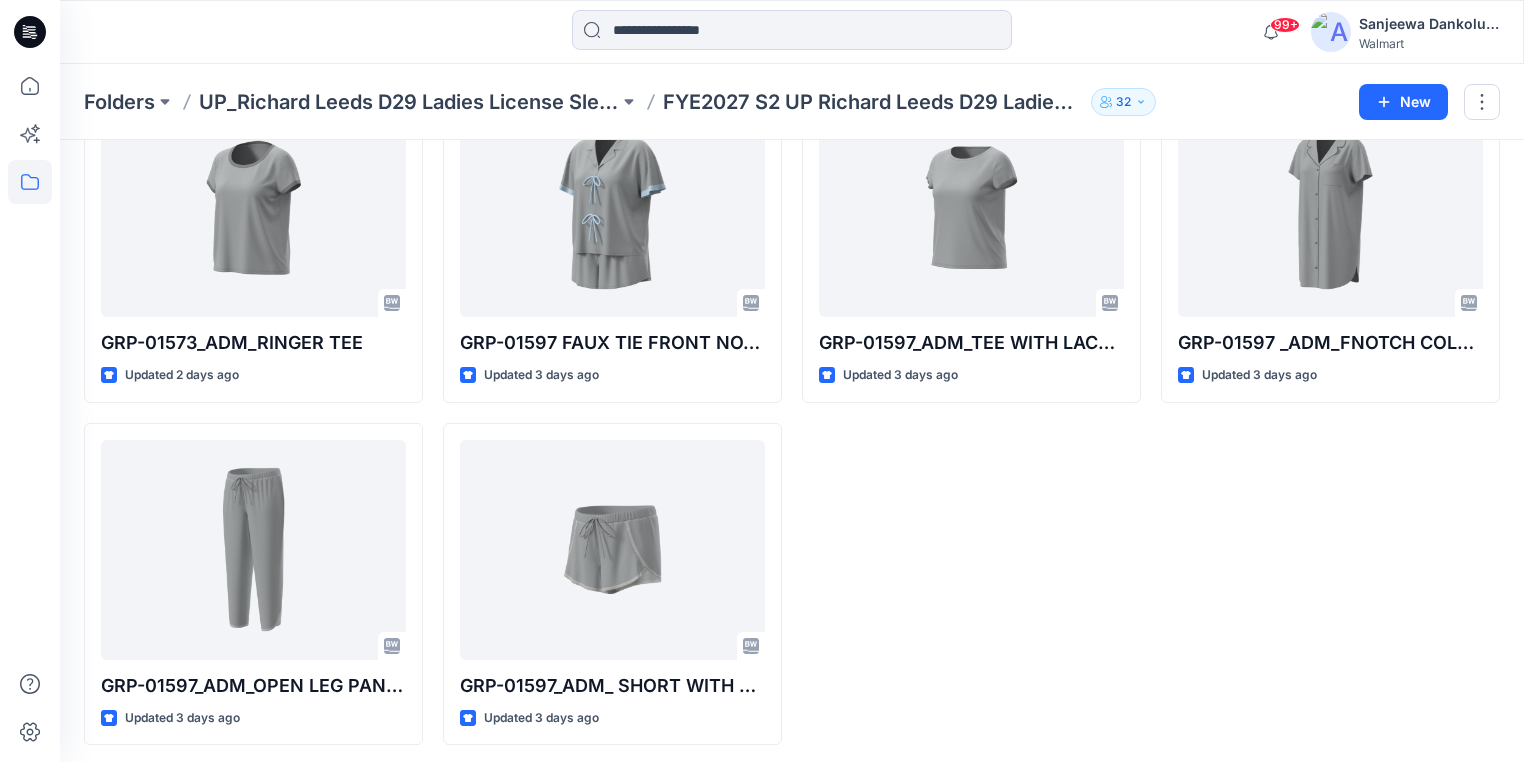 scroll, scrollTop: 1518, scrollLeft: 0, axis: vertical 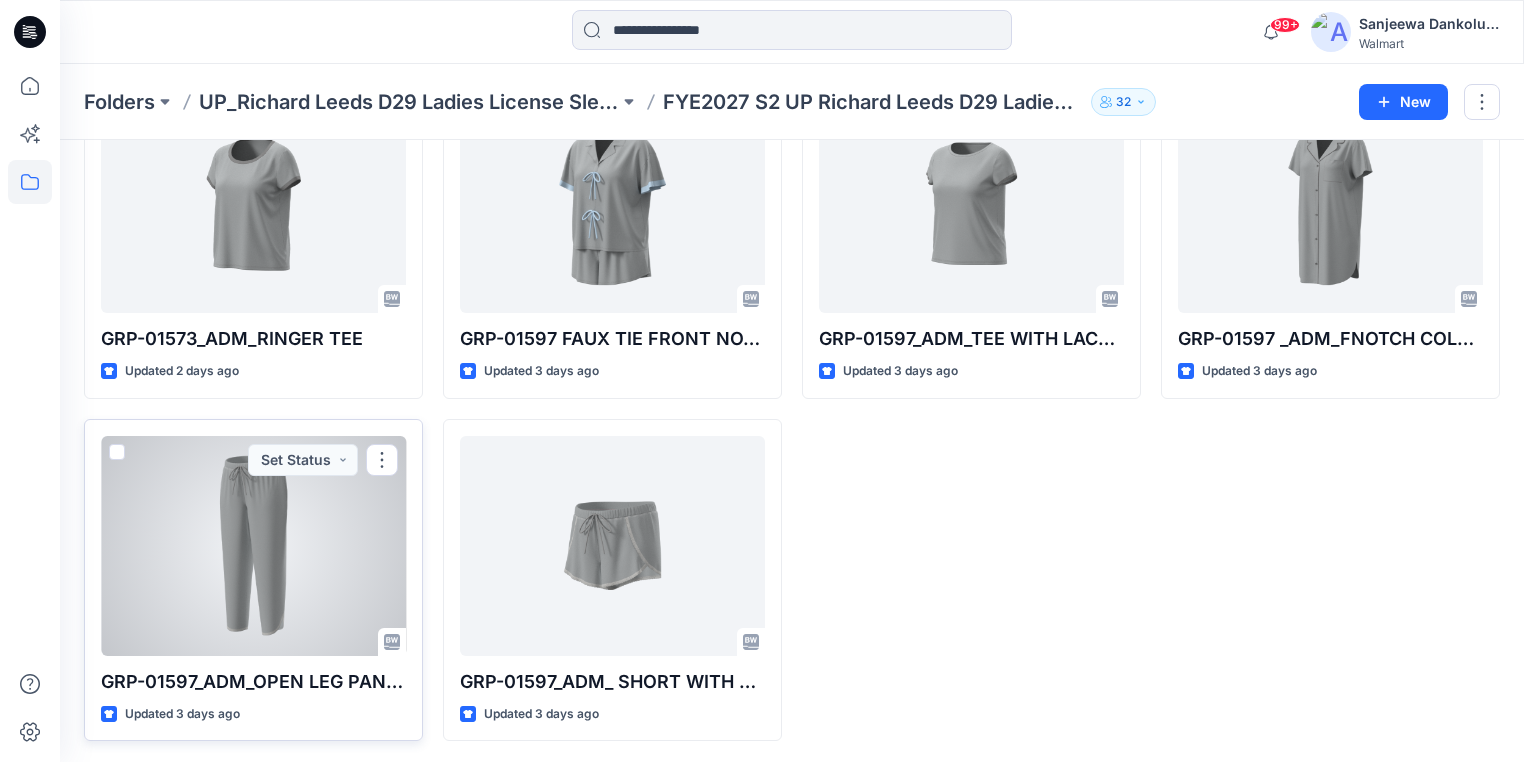 click at bounding box center (253, 546) 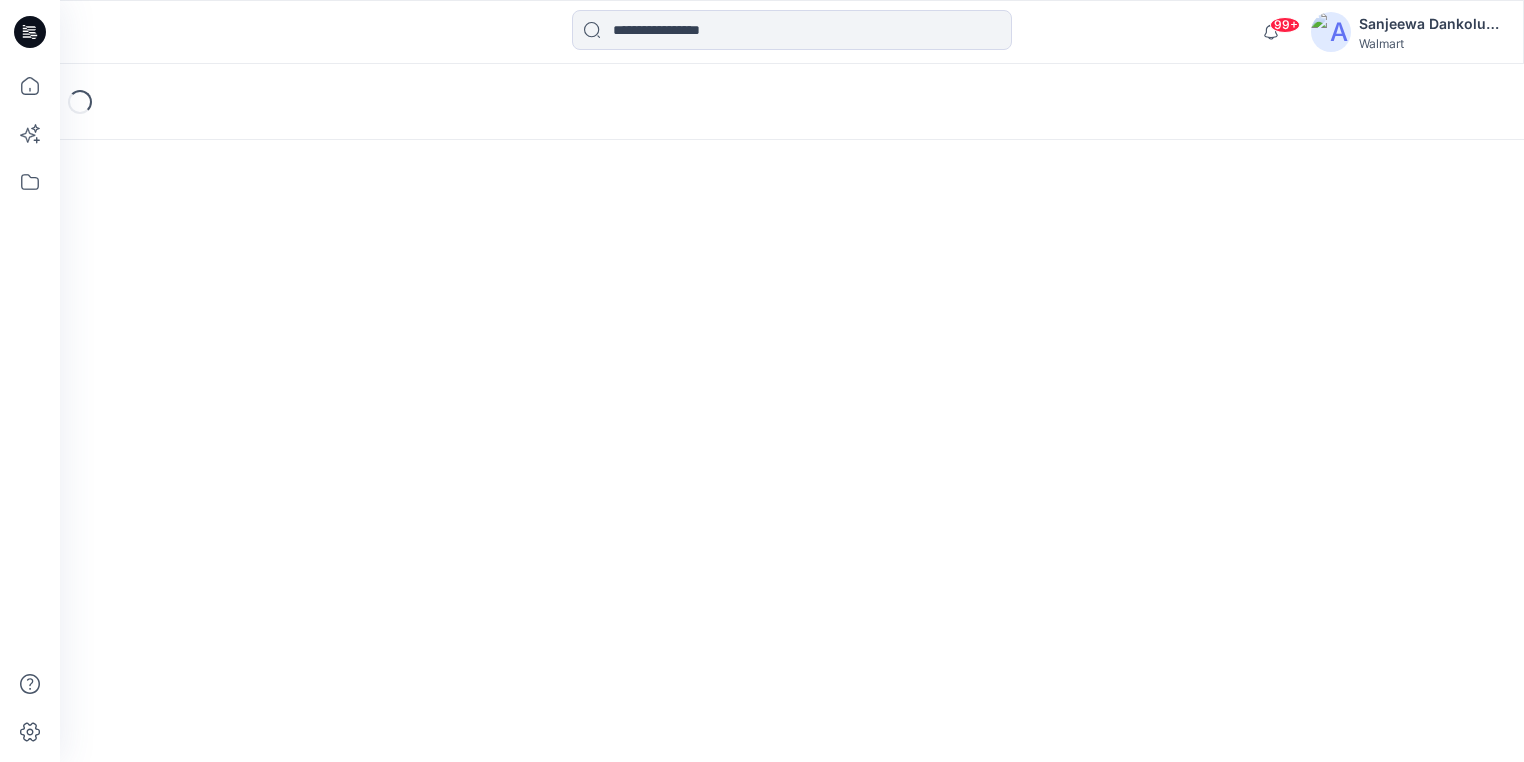 scroll, scrollTop: 0, scrollLeft: 0, axis: both 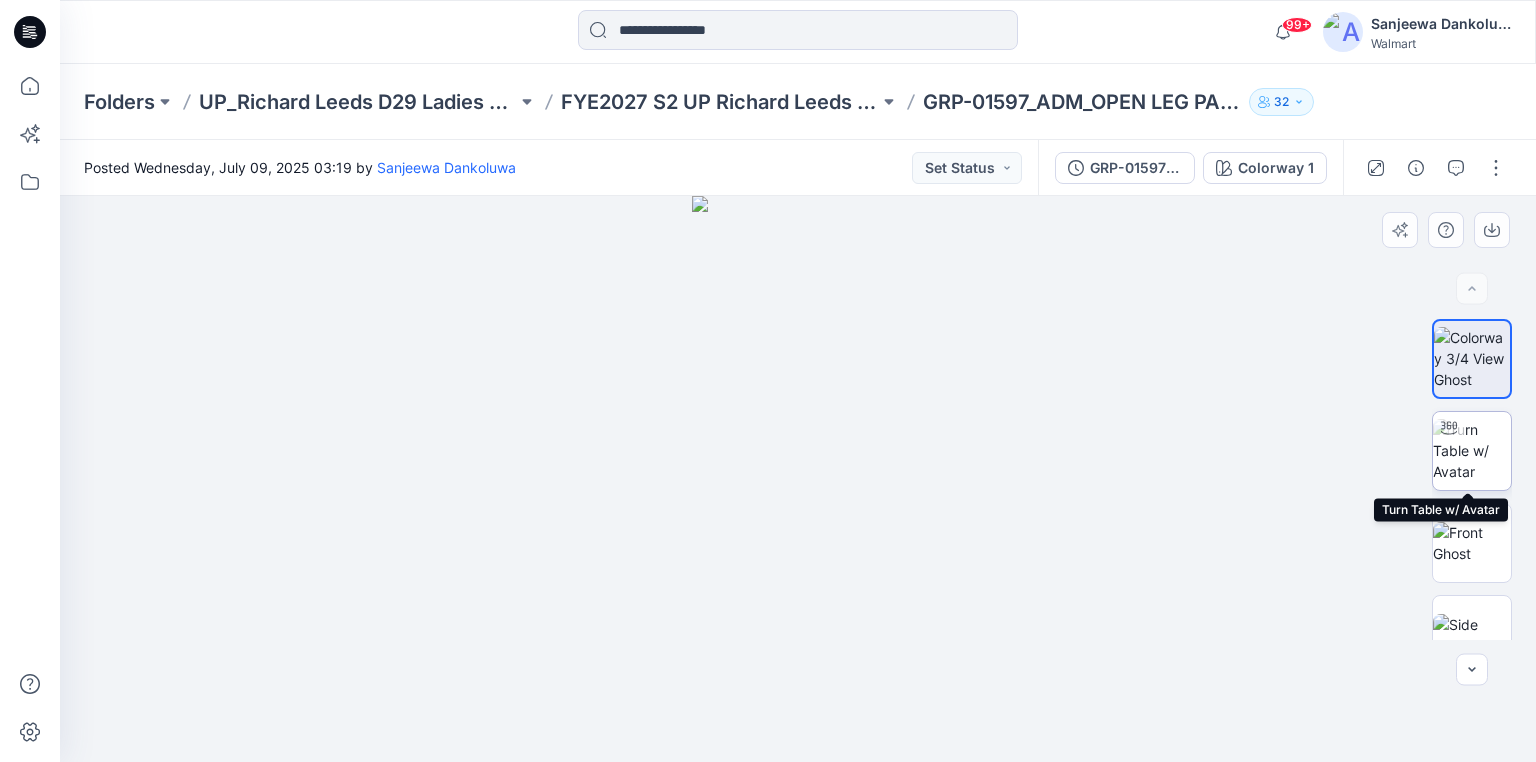 click at bounding box center [1472, 450] 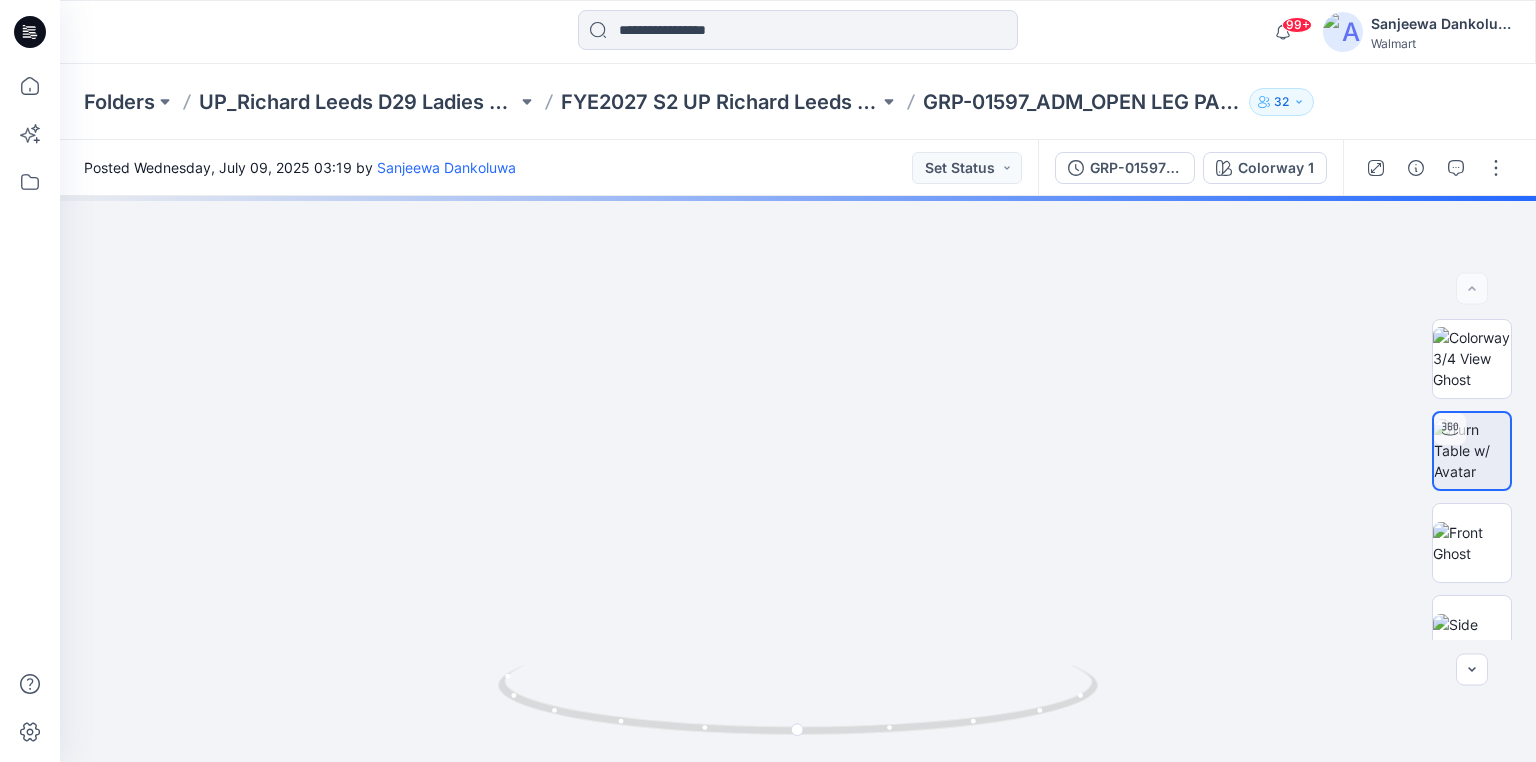 drag, startPoint x: 800, startPoint y: 558, endPoint x: 758, endPoint y: 176, distance: 384.30197 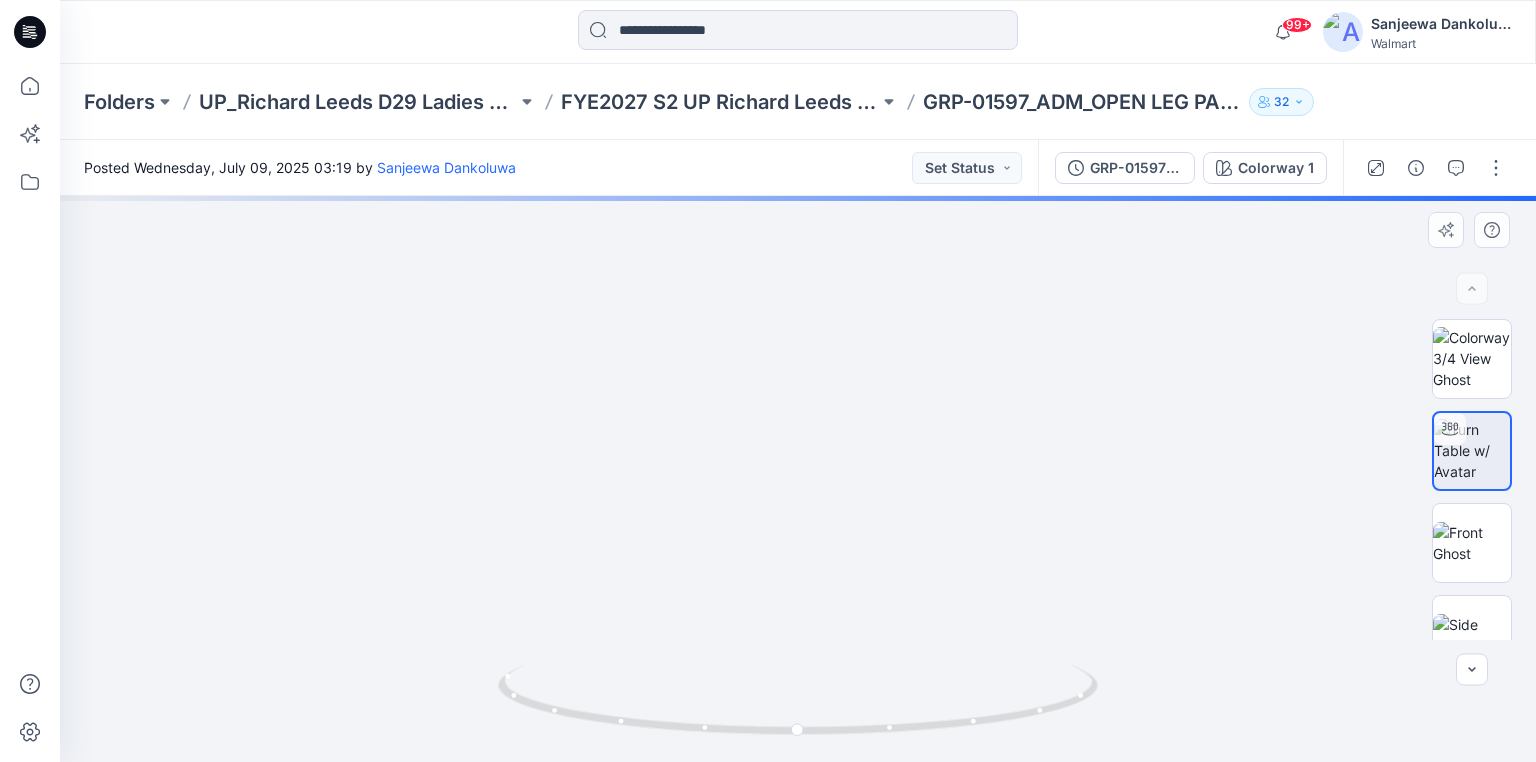 drag, startPoint x: 749, startPoint y: 500, endPoint x: 765, endPoint y: 200, distance: 300.42636 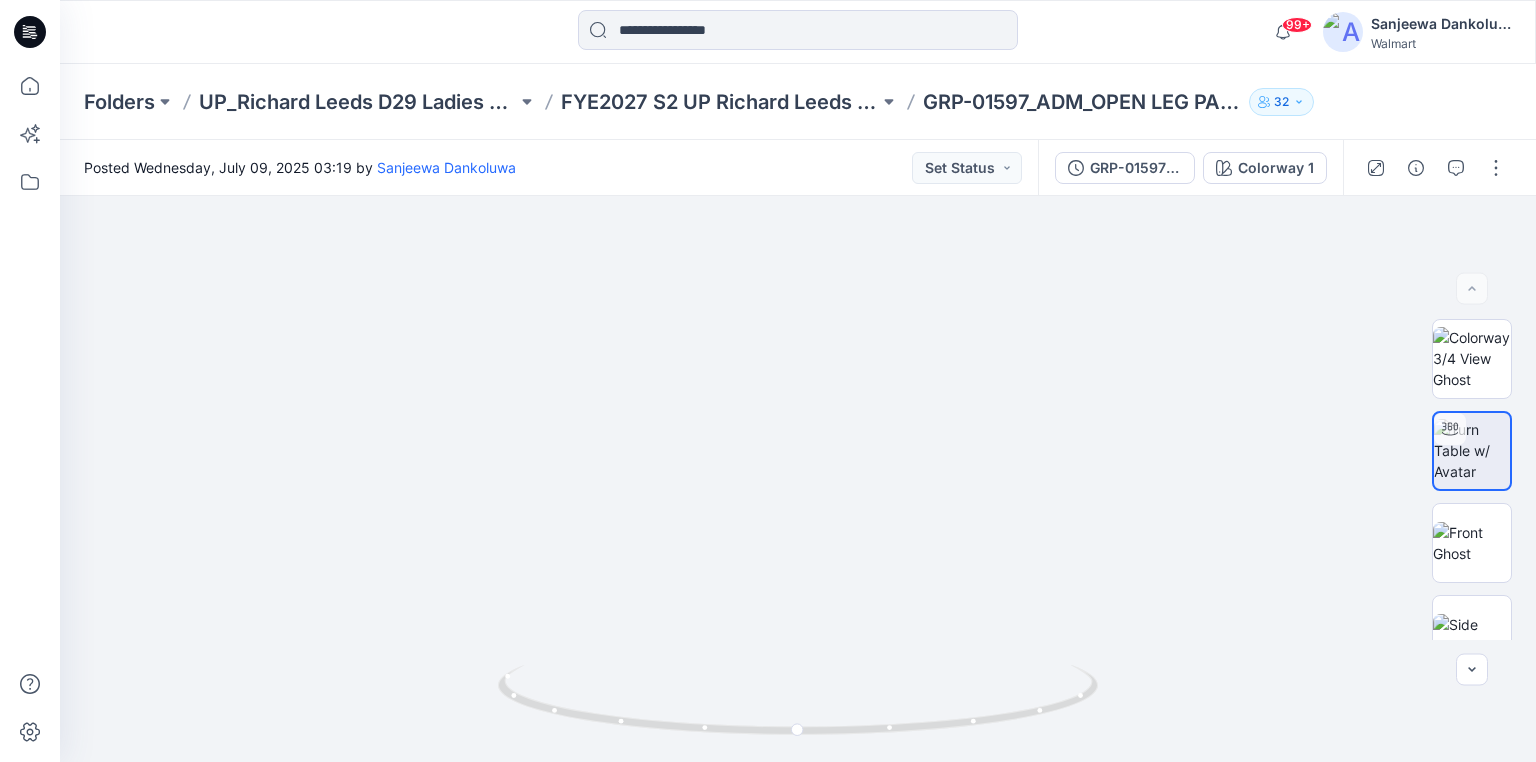 click 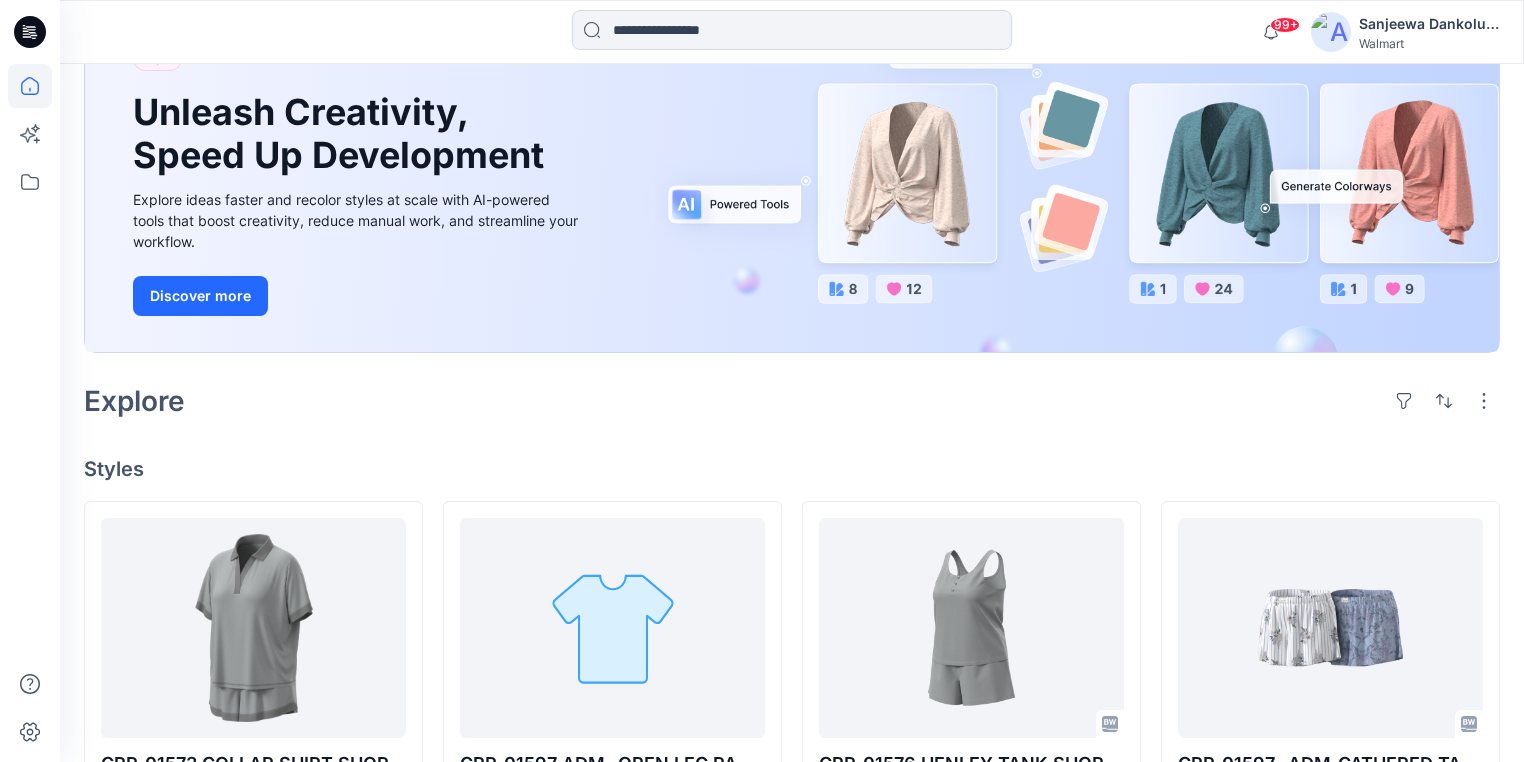 scroll, scrollTop: 160, scrollLeft: 0, axis: vertical 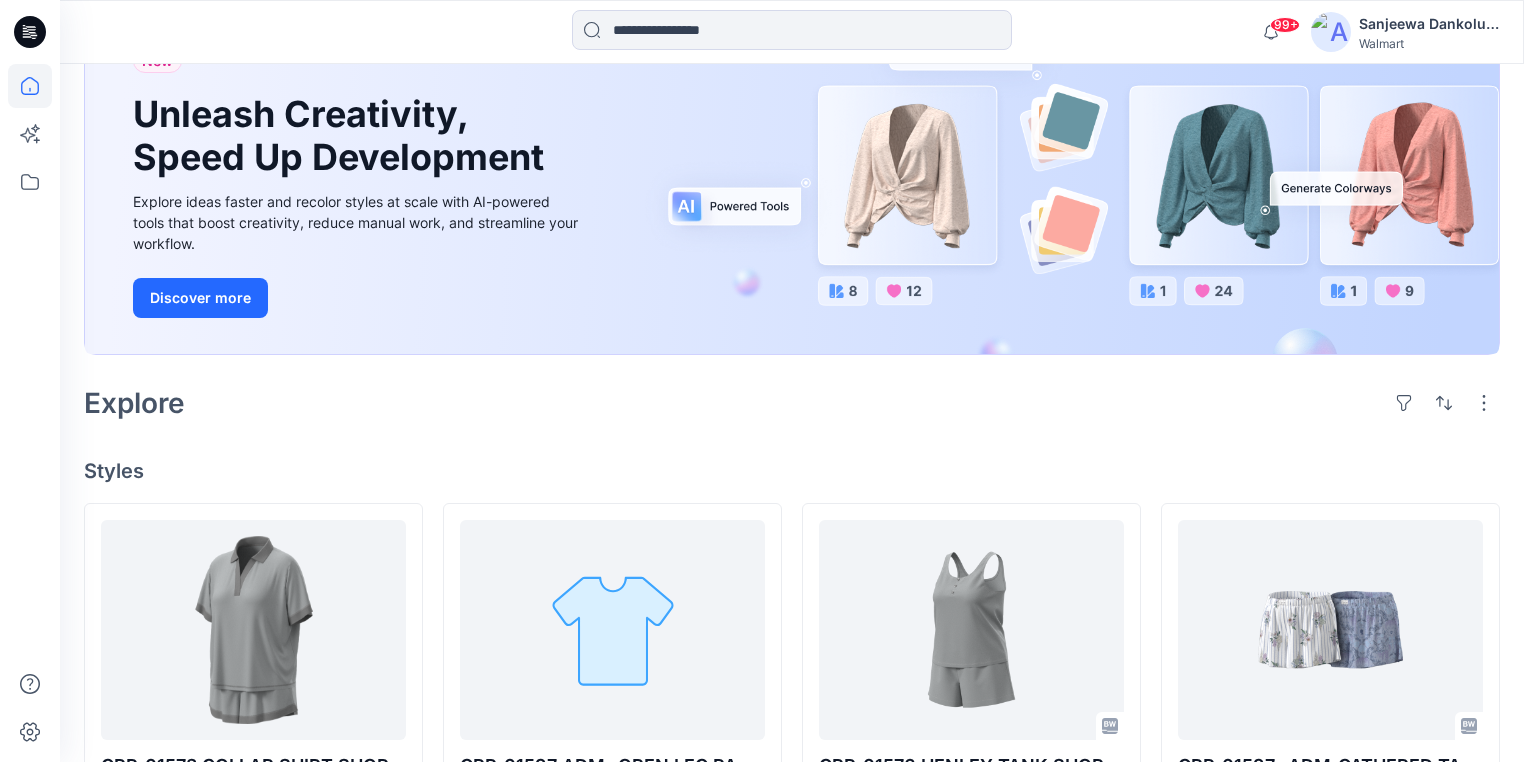 click 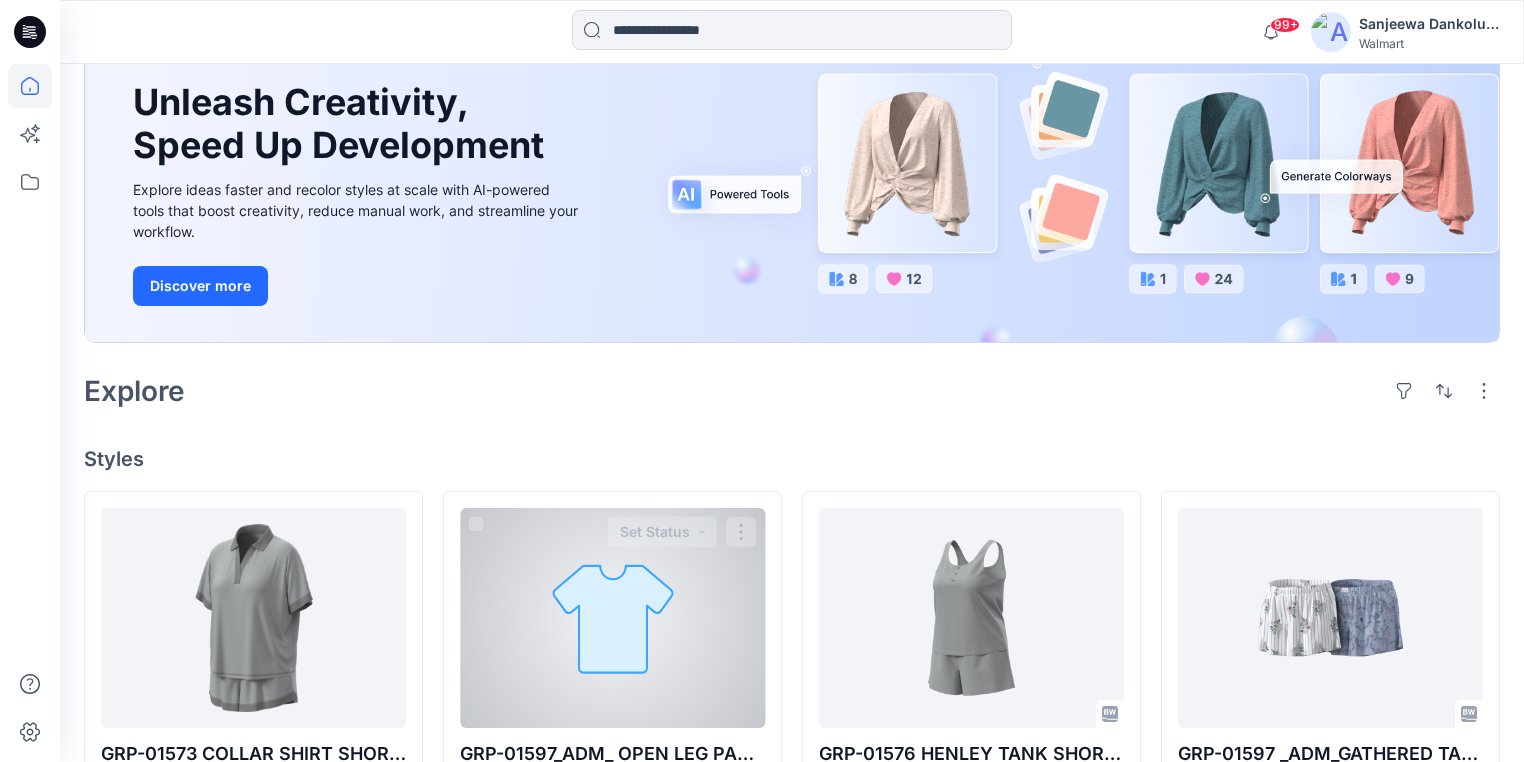 scroll, scrollTop: 160, scrollLeft: 0, axis: vertical 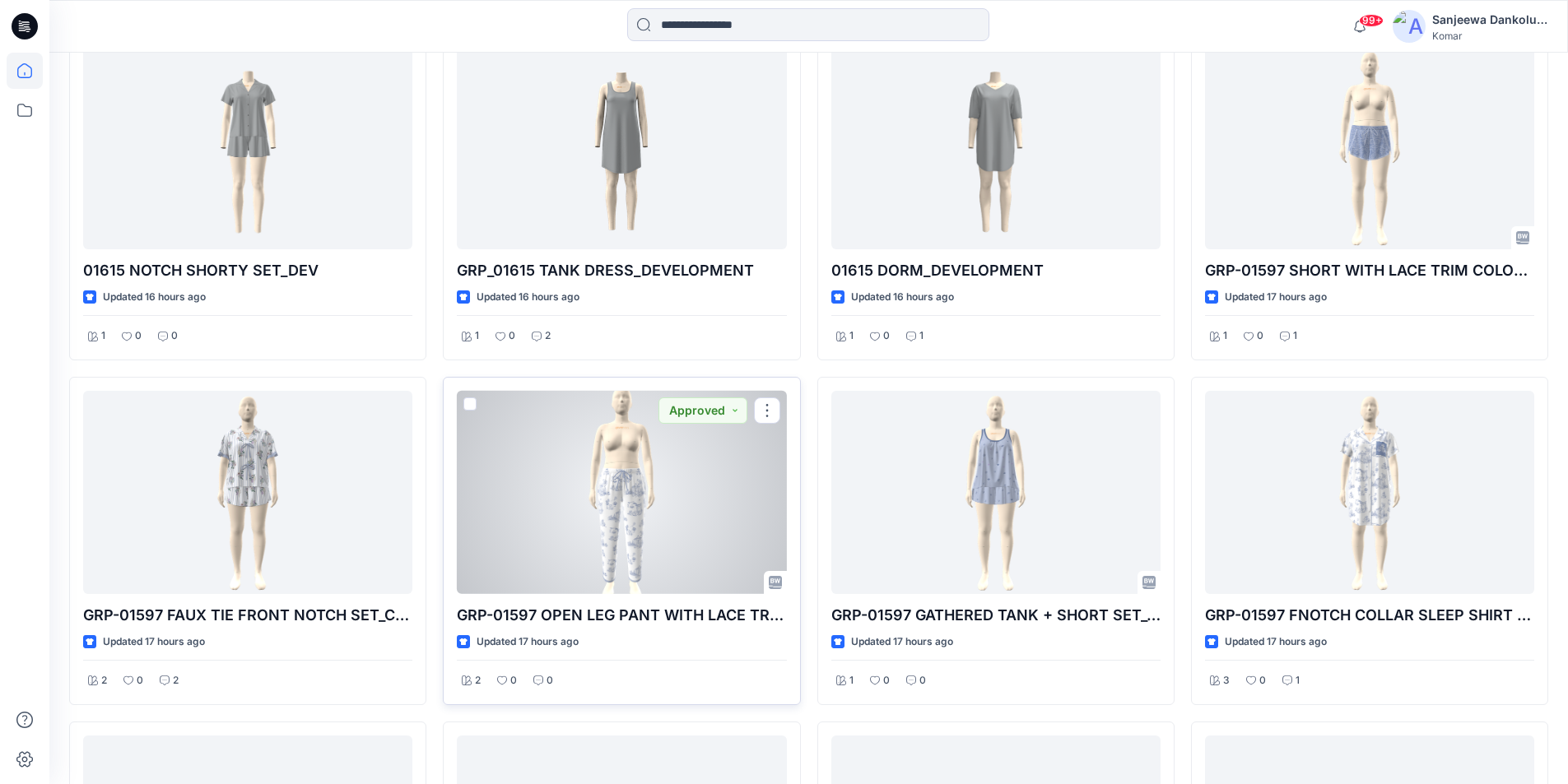 click at bounding box center (621, 492) 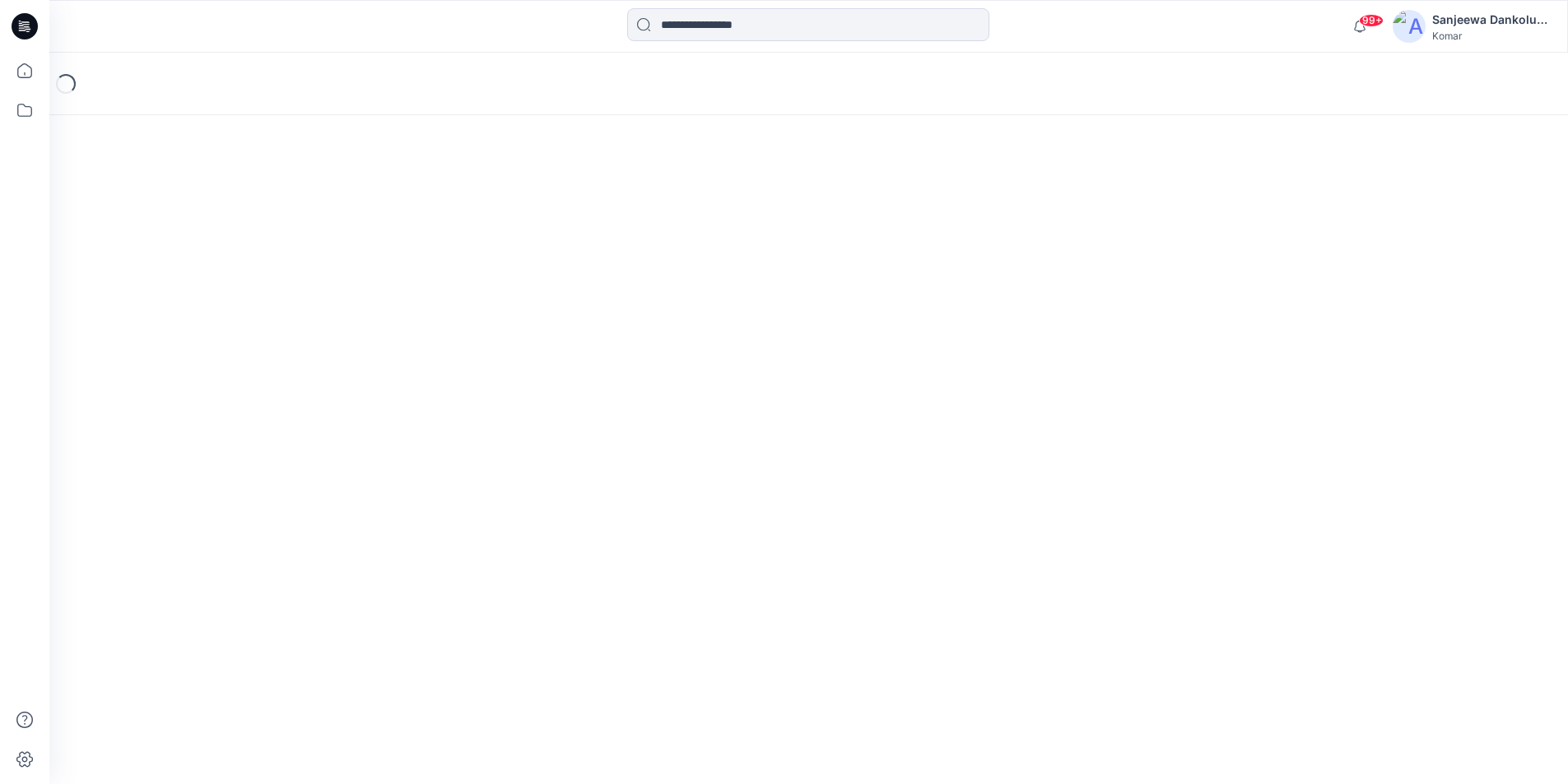 scroll, scrollTop: 0, scrollLeft: 0, axis: both 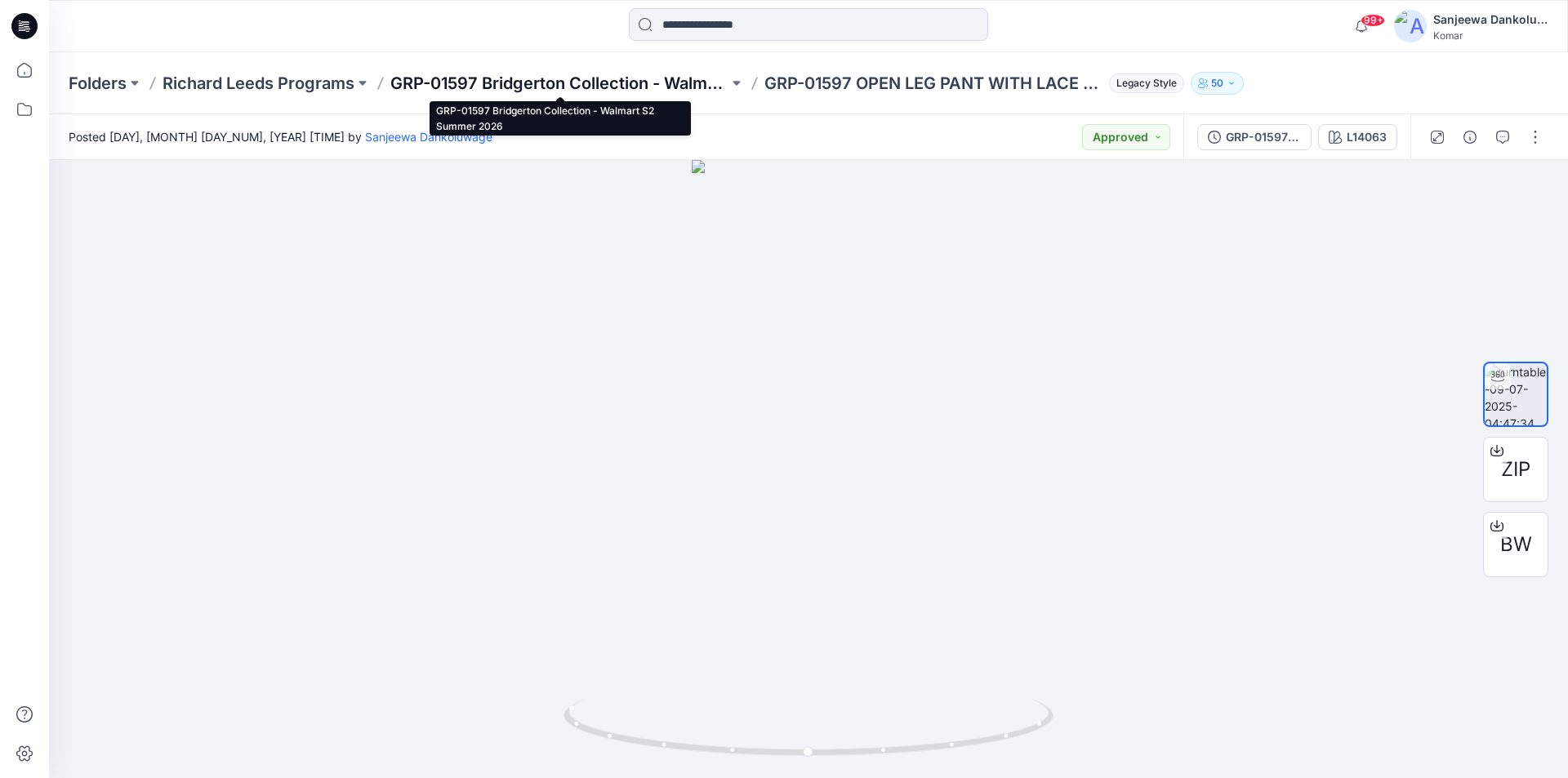 click on "GRP-01597 Bridgerton Collection - Walmart S2 Summer 2026" at bounding box center (559, 83) 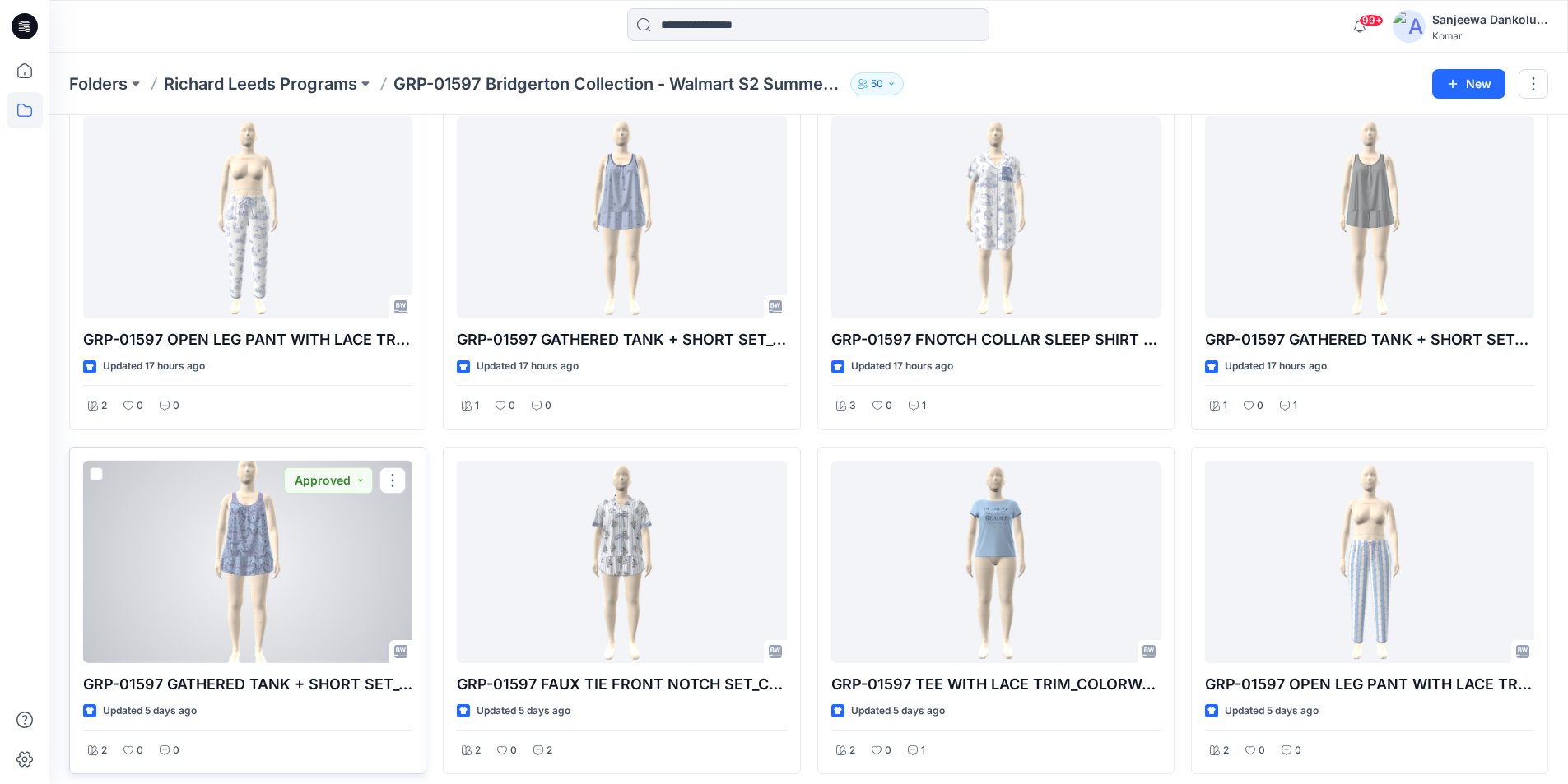 scroll, scrollTop: 332, scrollLeft: 0, axis: vertical 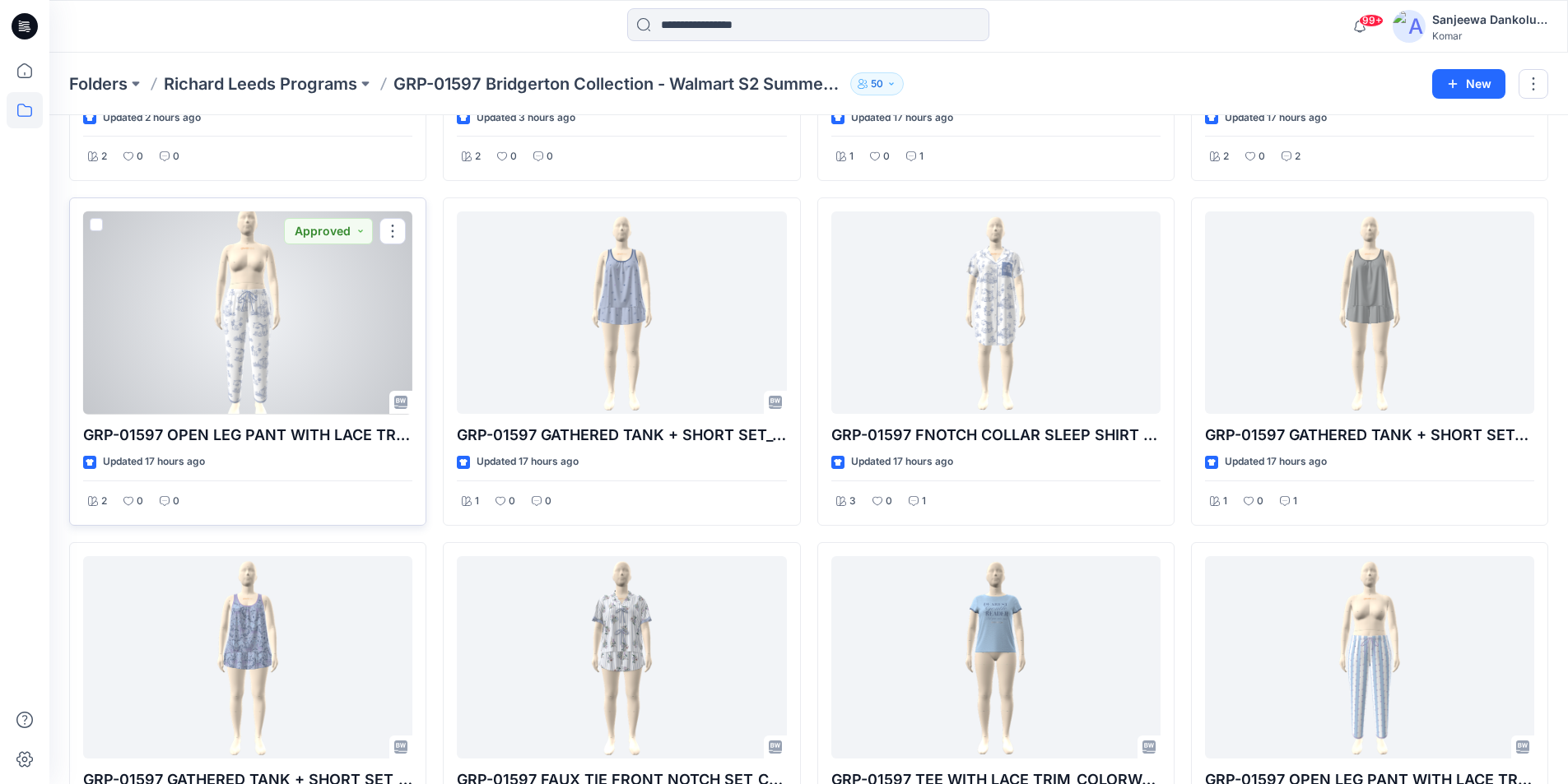 click at bounding box center (248, 313) 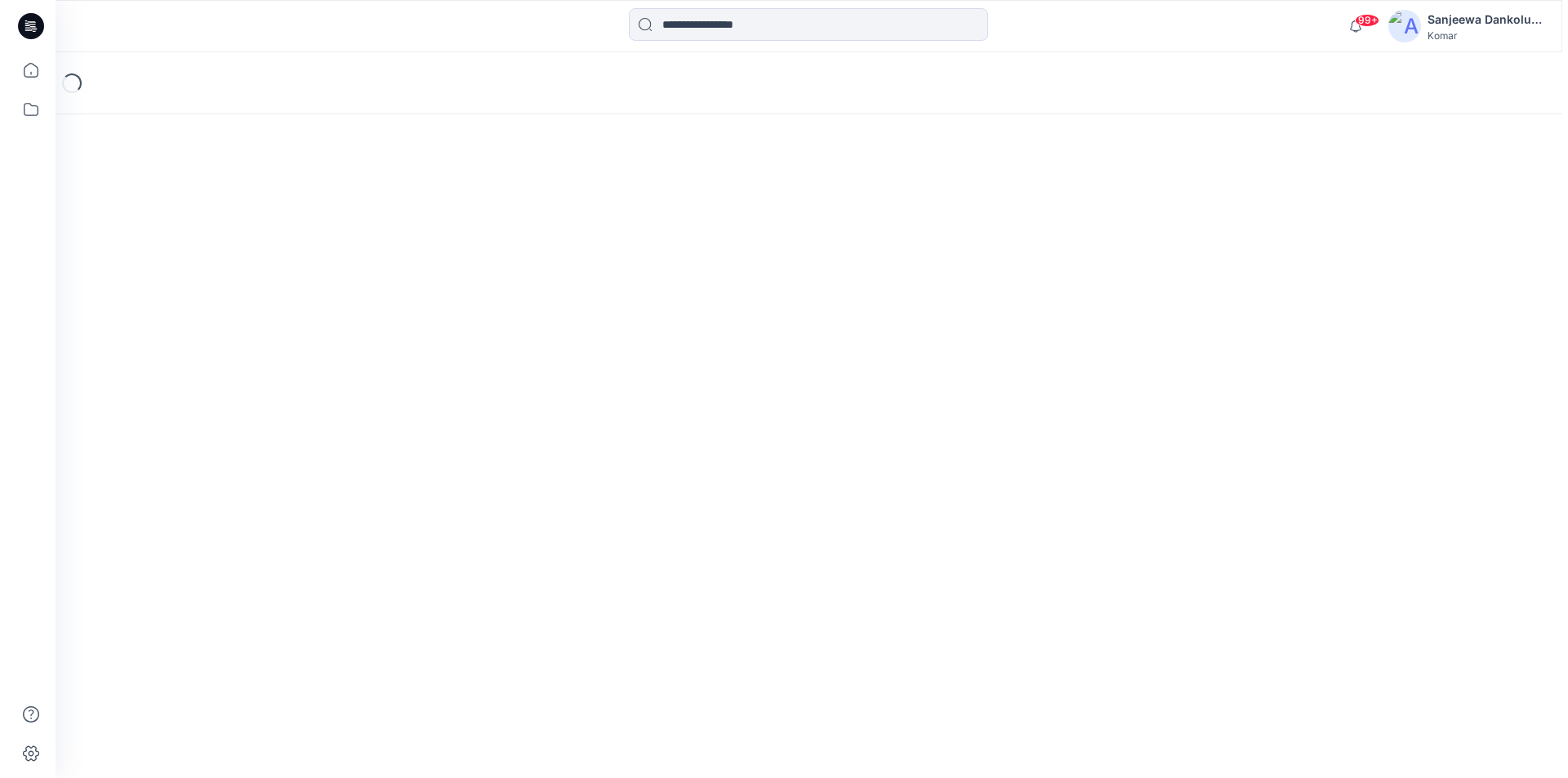 scroll, scrollTop: 0, scrollLeft: 0, axis: both 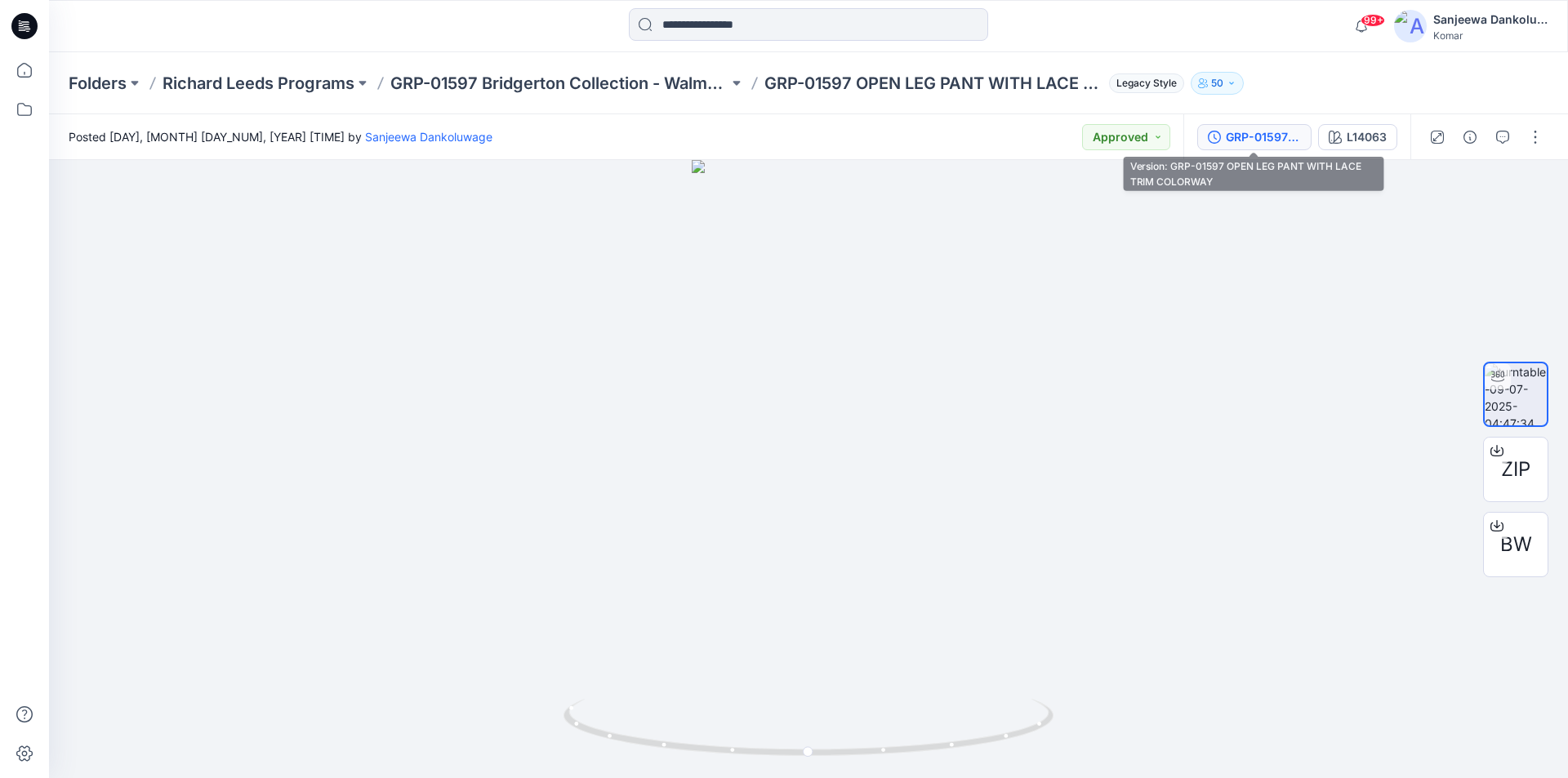click on "GRP-01597 OPEN LEG PANT WITH LACE TRIM  COLORWAY" at bounding box center [1263, 137] 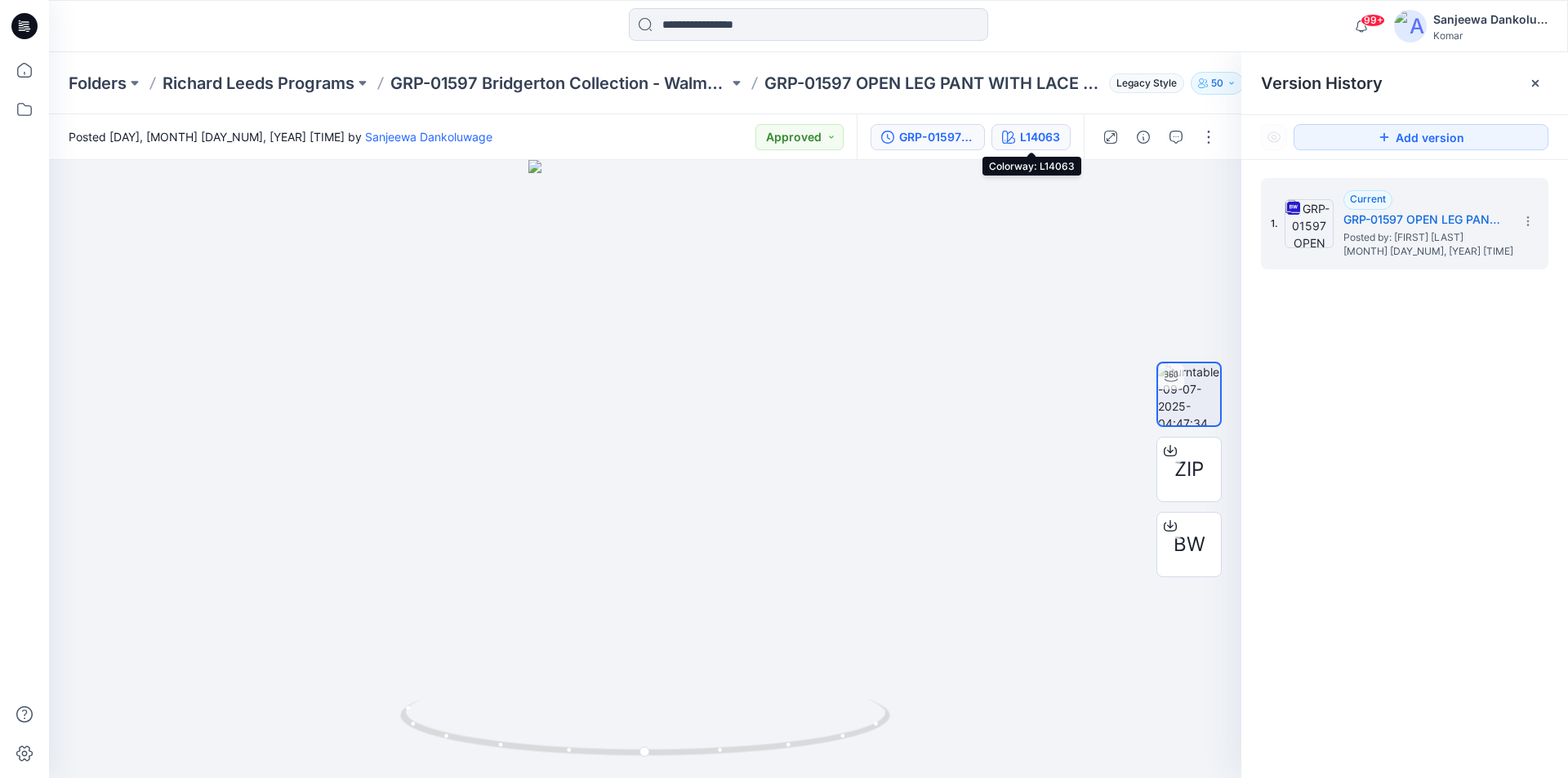 click on "L14063" at bounding box center (1040, 137) 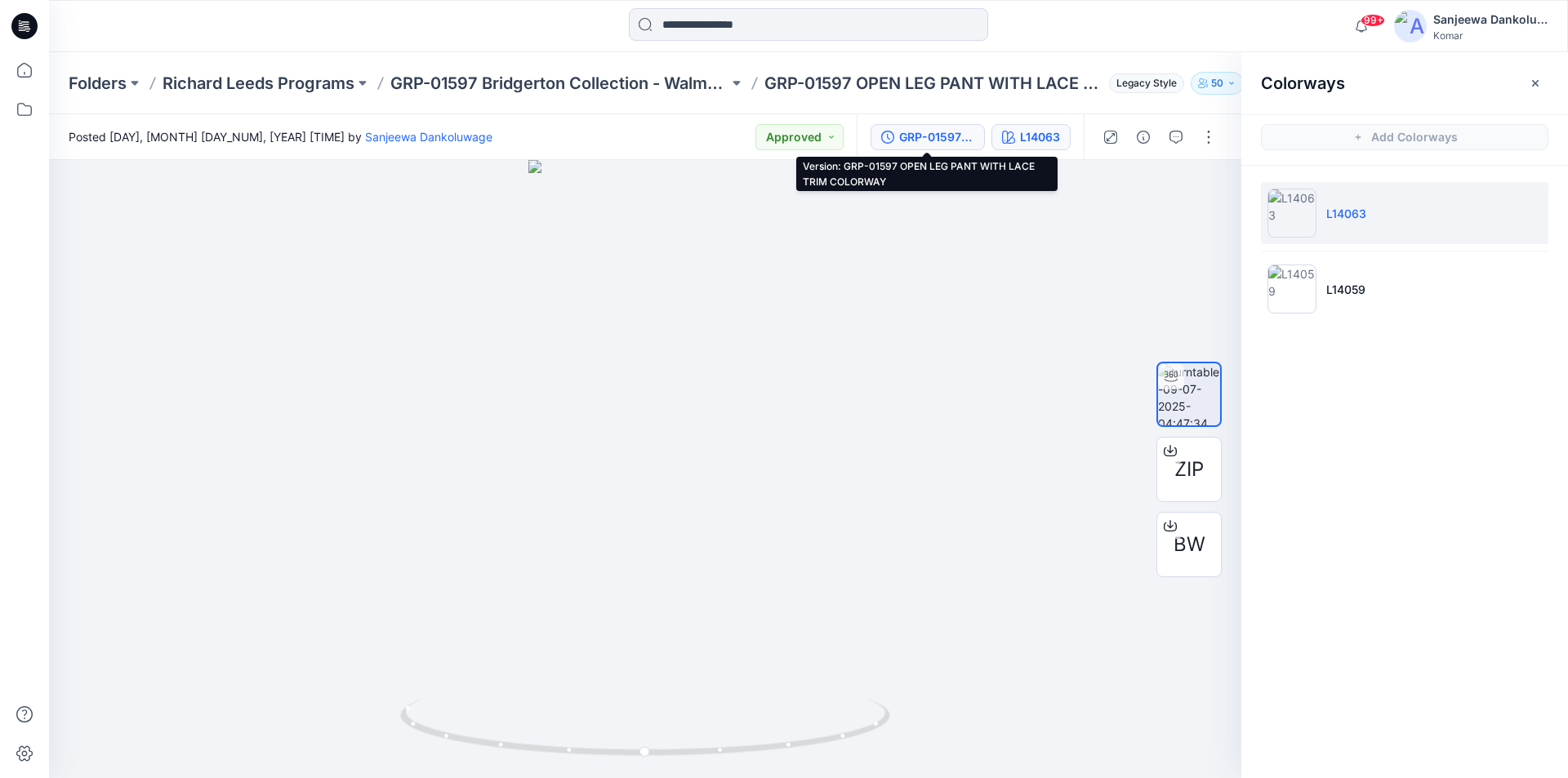 click on "GRP-01597 OPEN LEG PANT WITH LACE TRIM  COLORWAY" at bounding box center (937, 137) 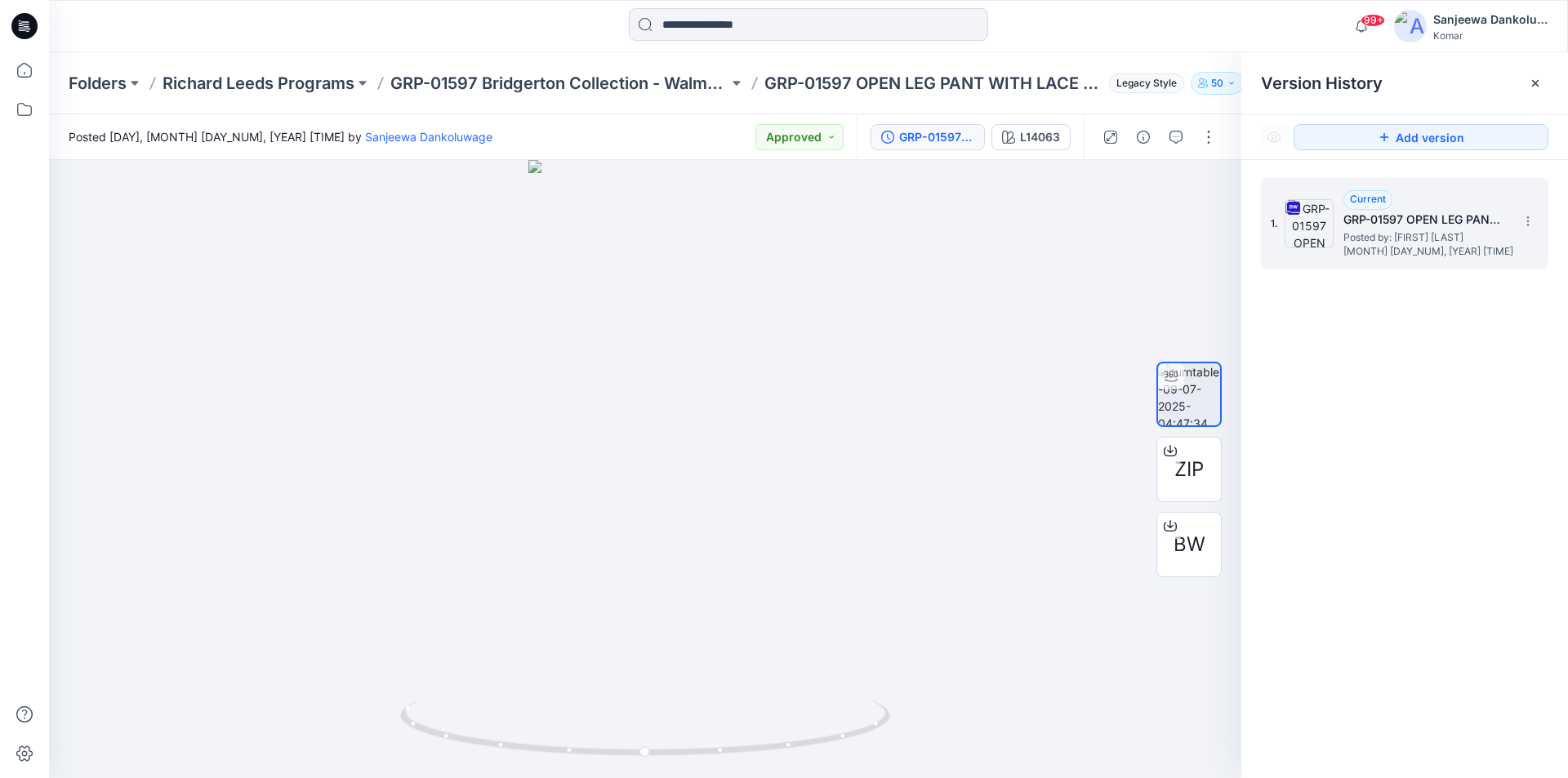 click 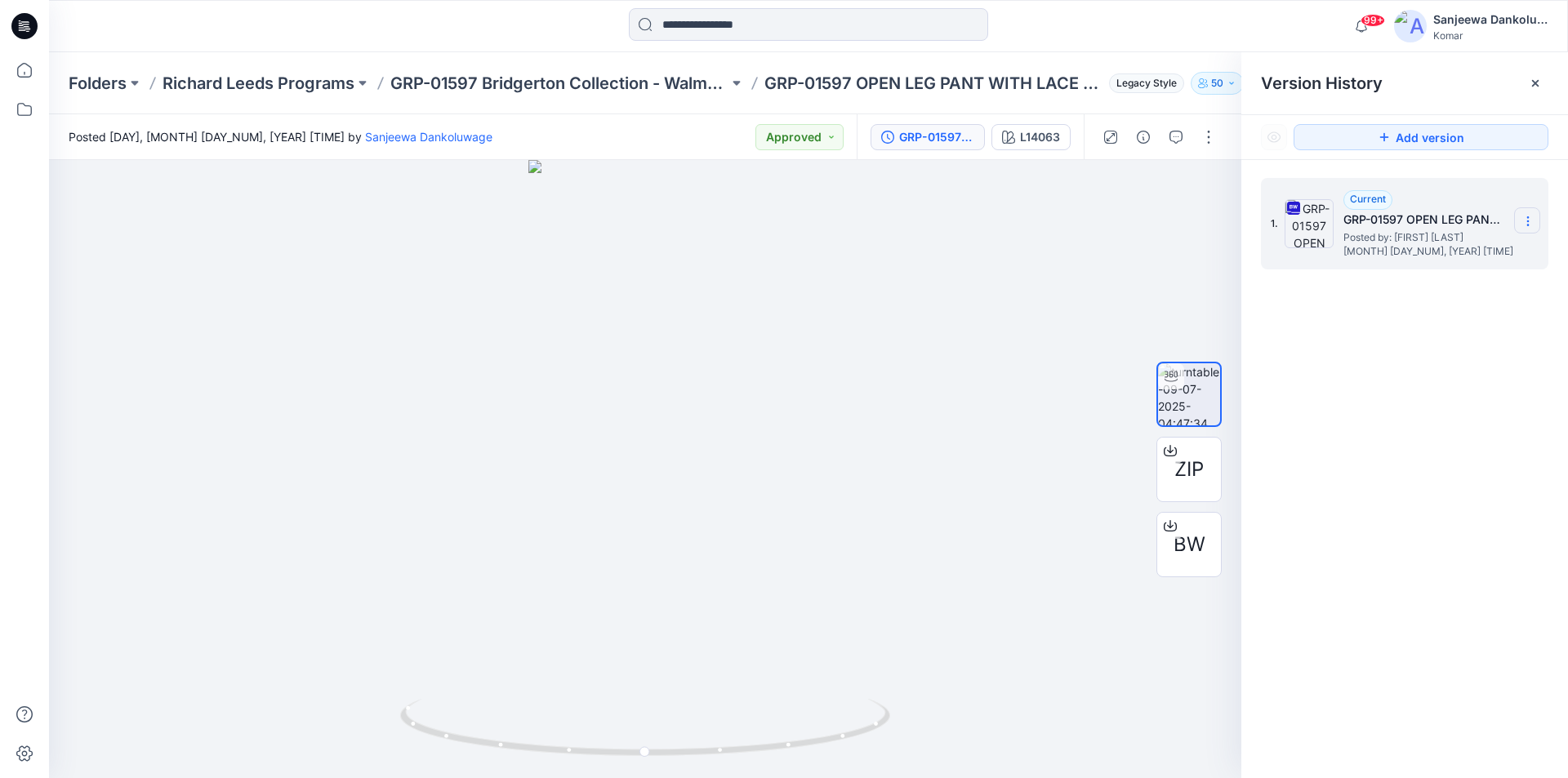 click 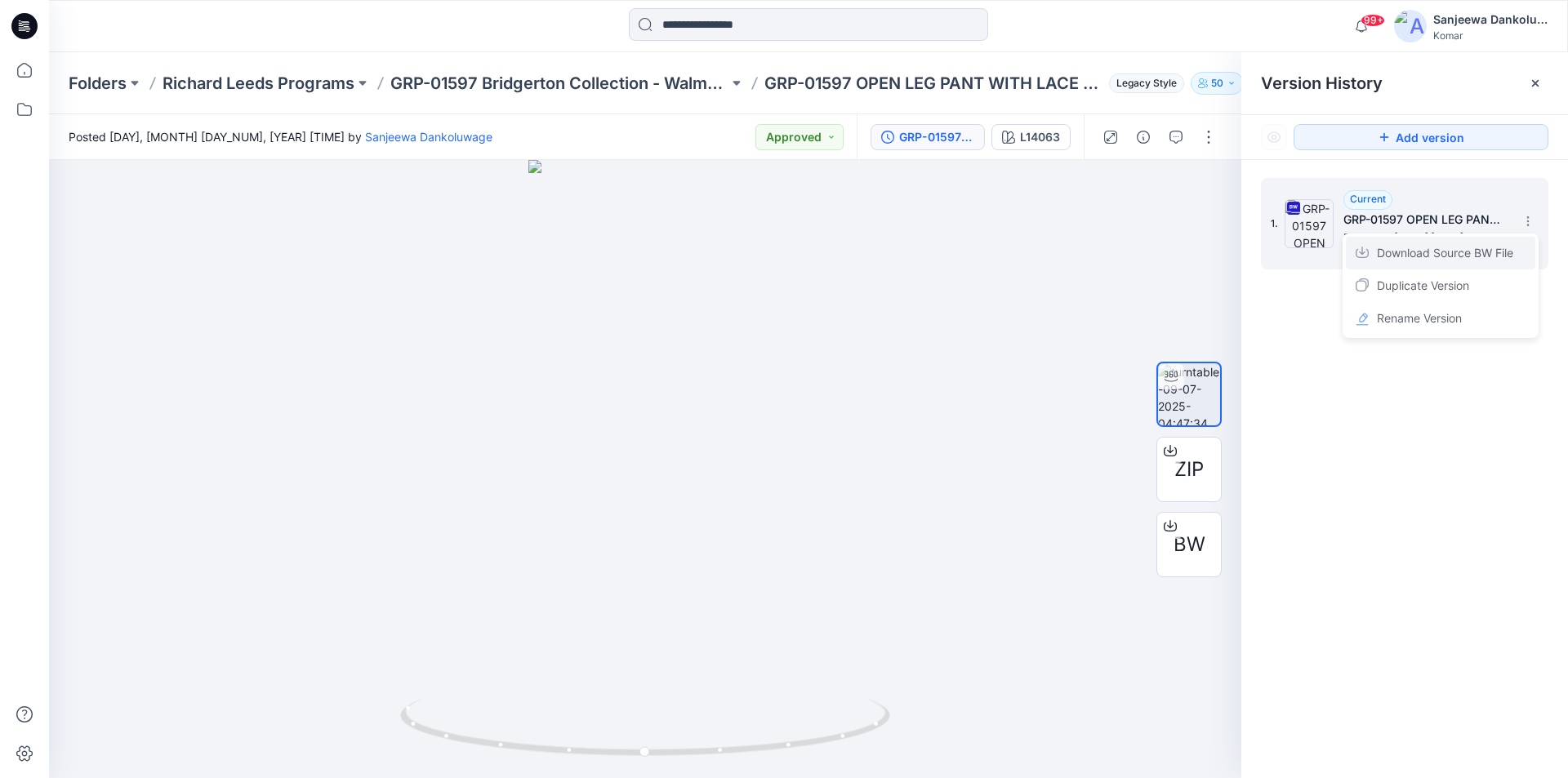 click on "Download Source BW File" at bounding box center (1445, 253) 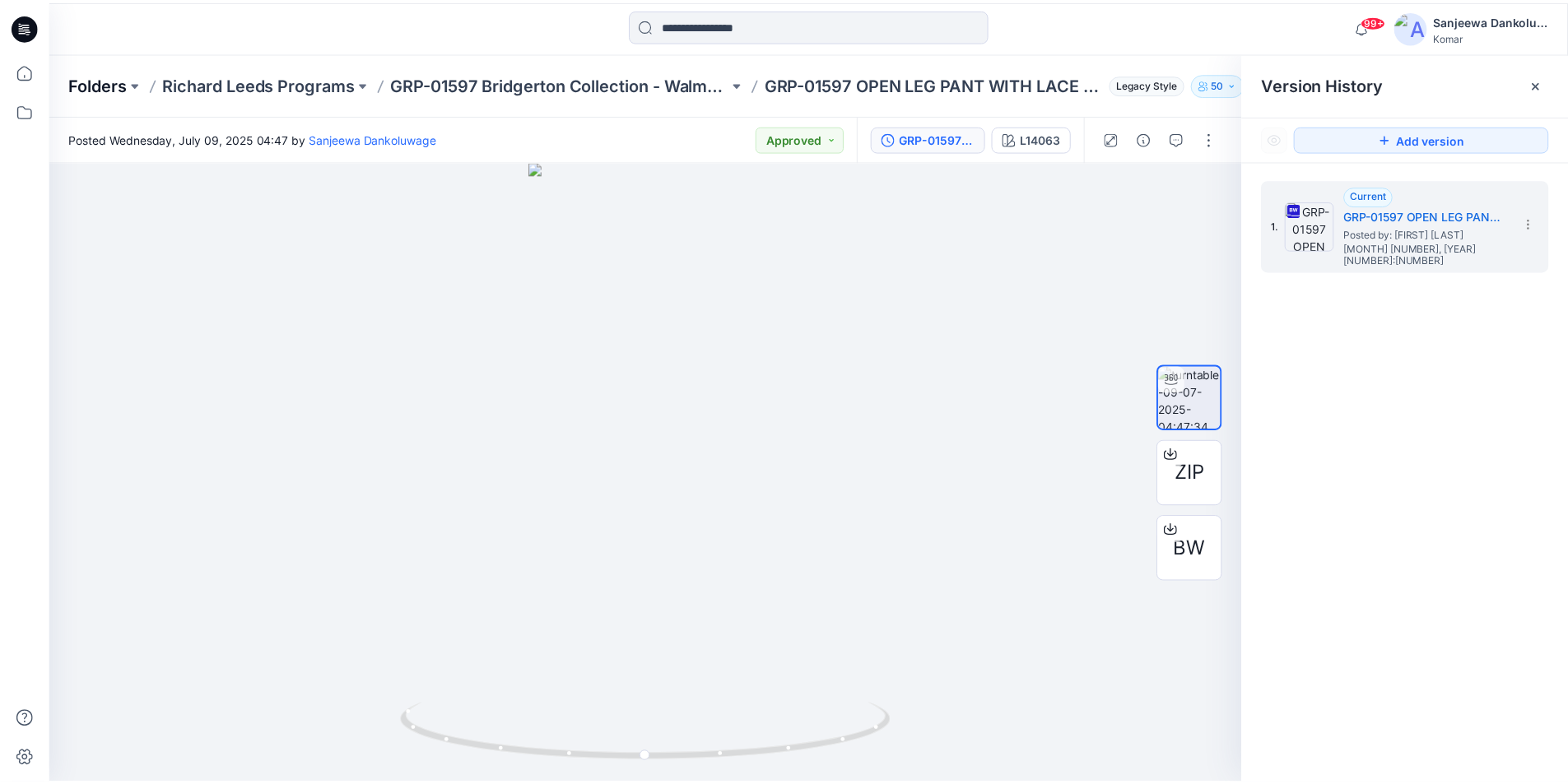 scroll, scrollTop: 0, scrollLeft: 0, axis: both 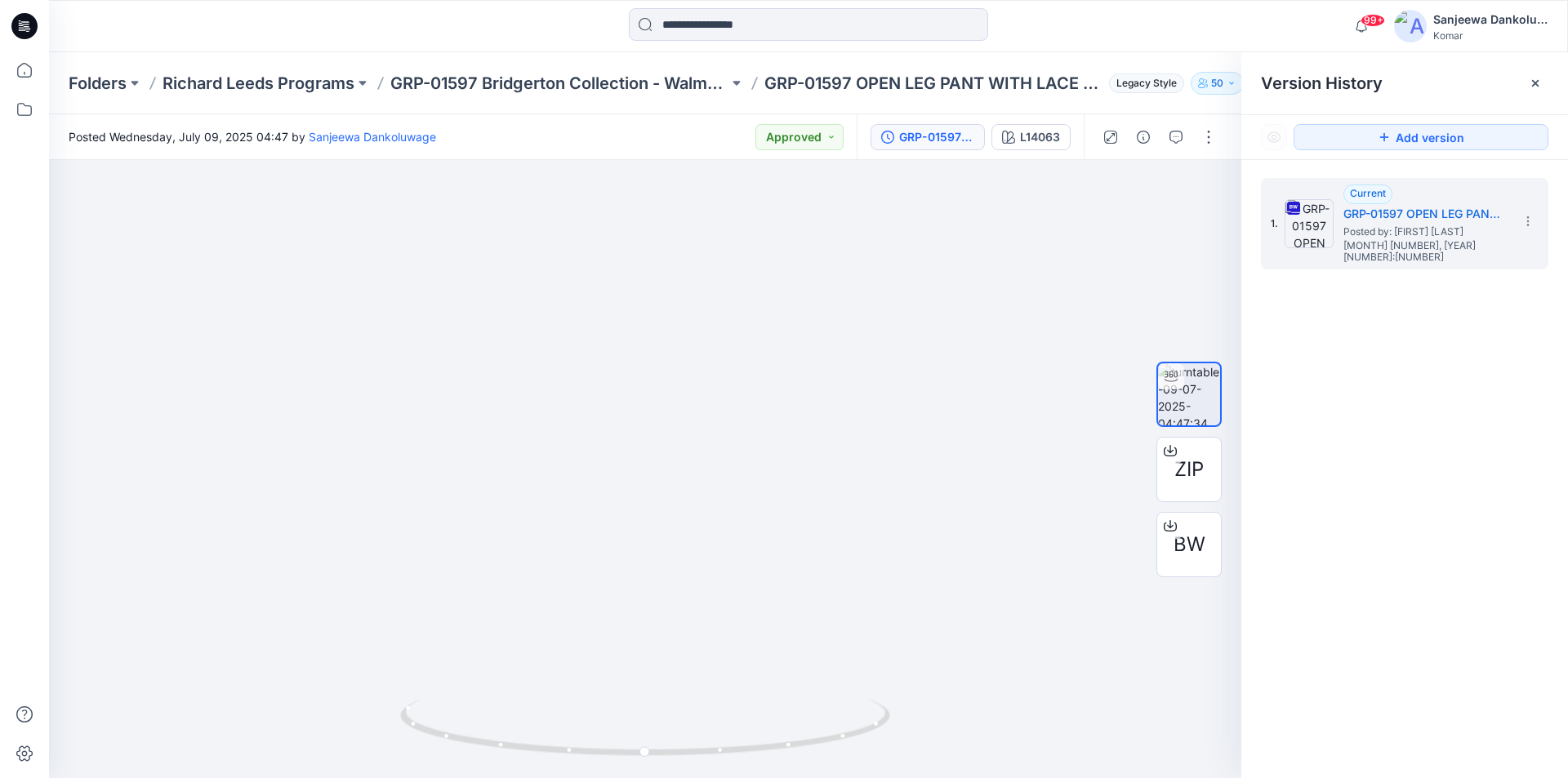 click 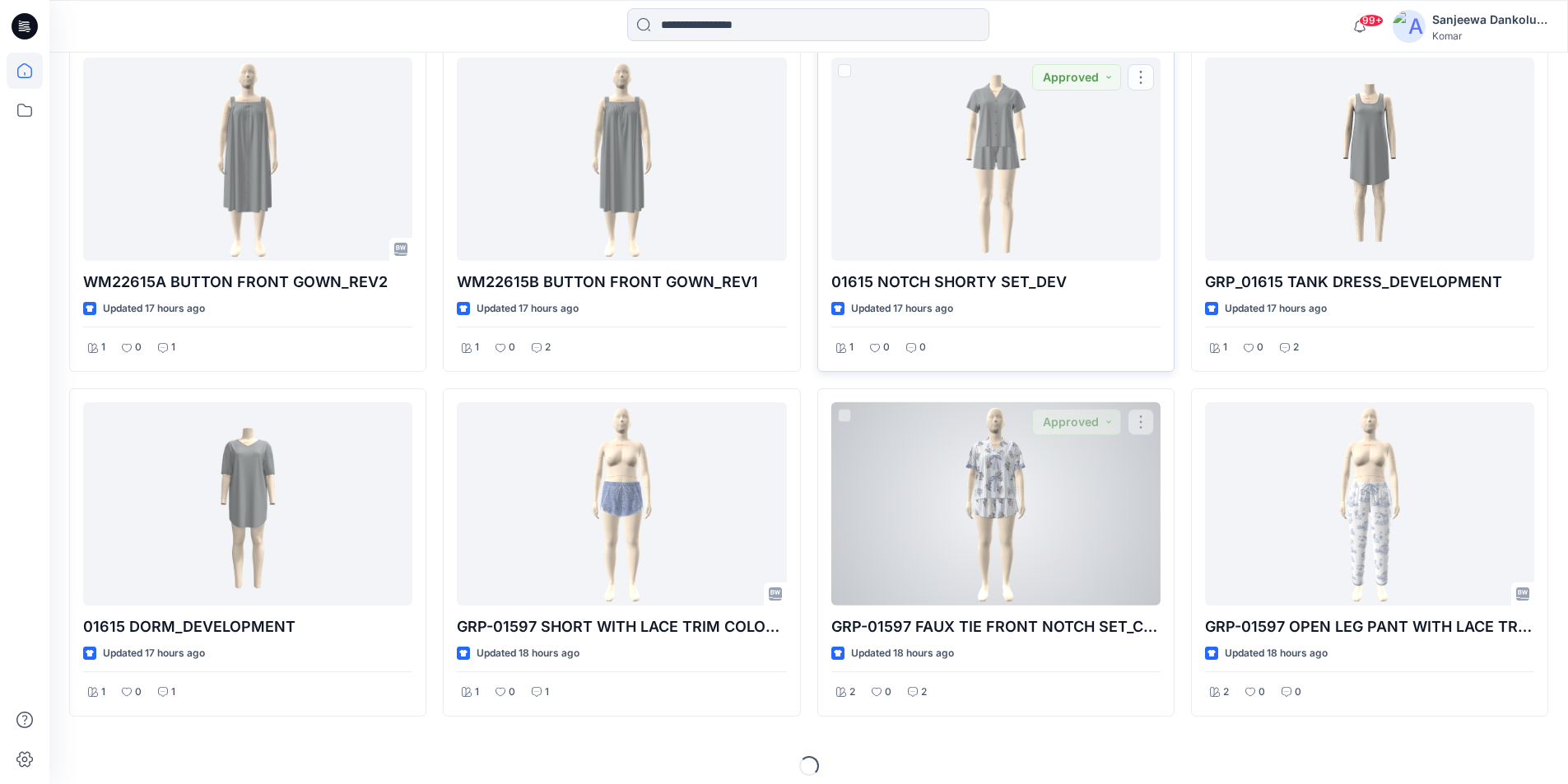 scroll, scrollTop: 1914, scrollLeft: 0, axis: vertical 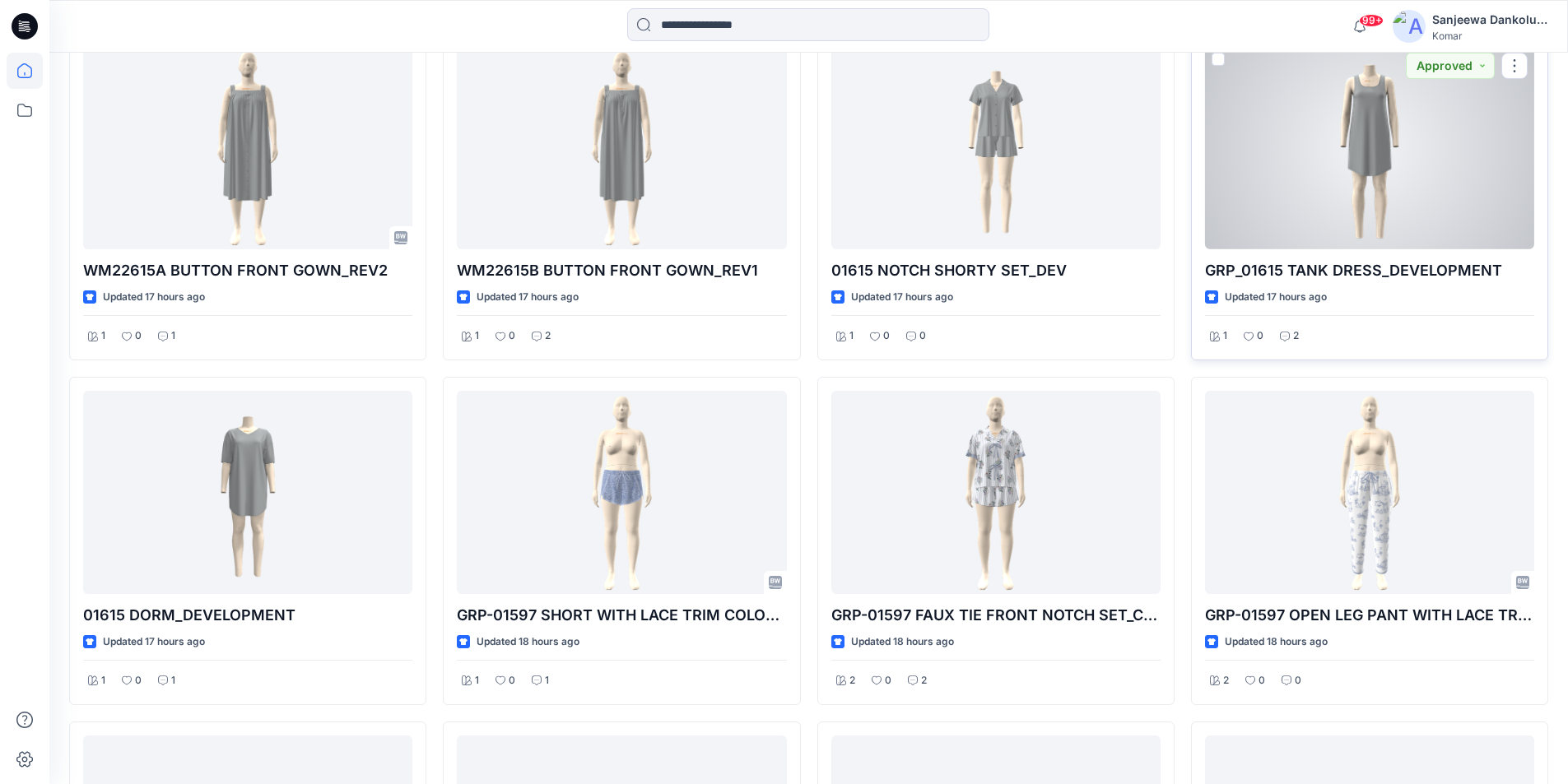 click at bounding box center [1370, 147] 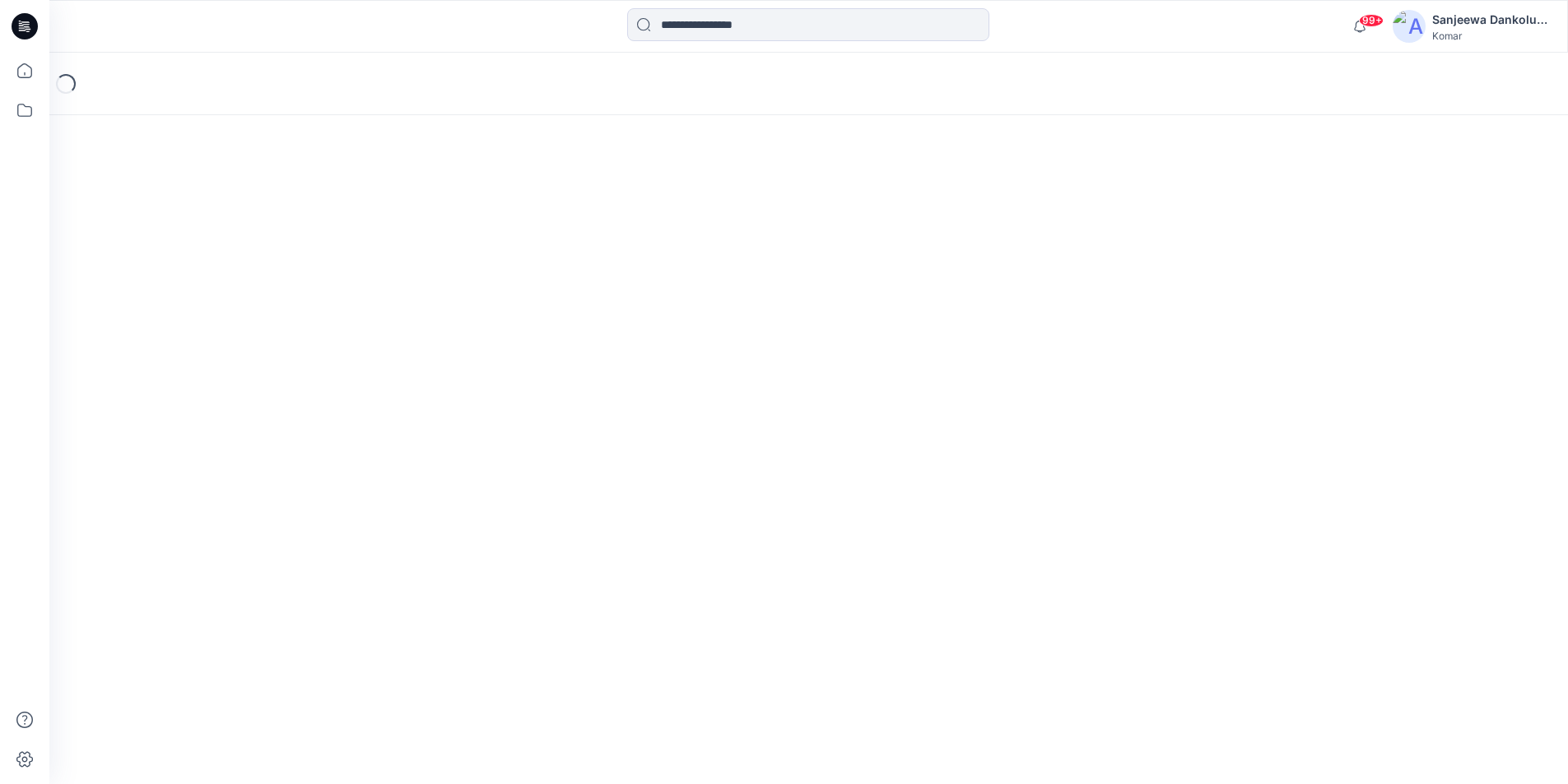 scroll, scrollTop: 0, scrollLeft: 0, axis: both 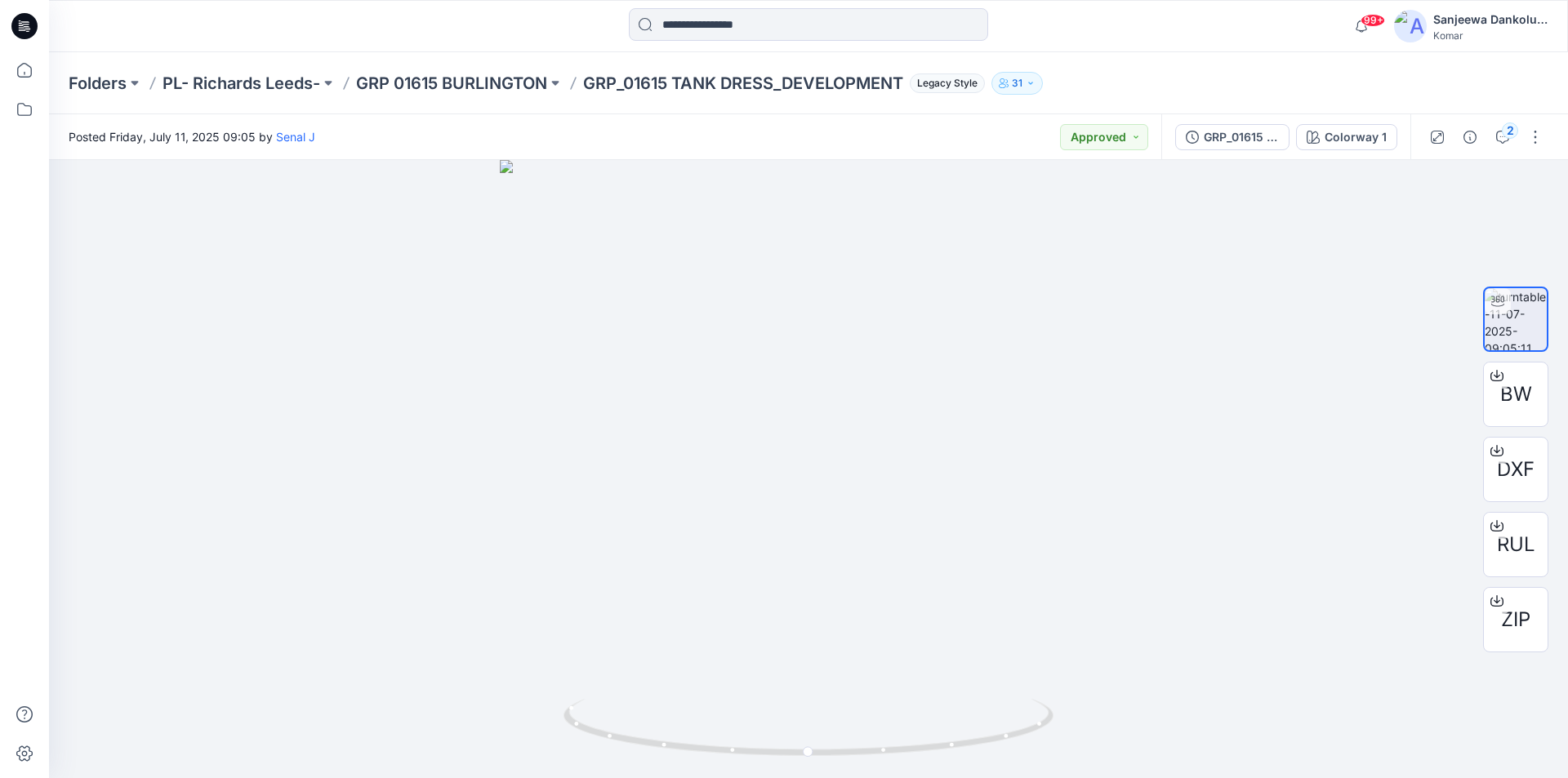 click 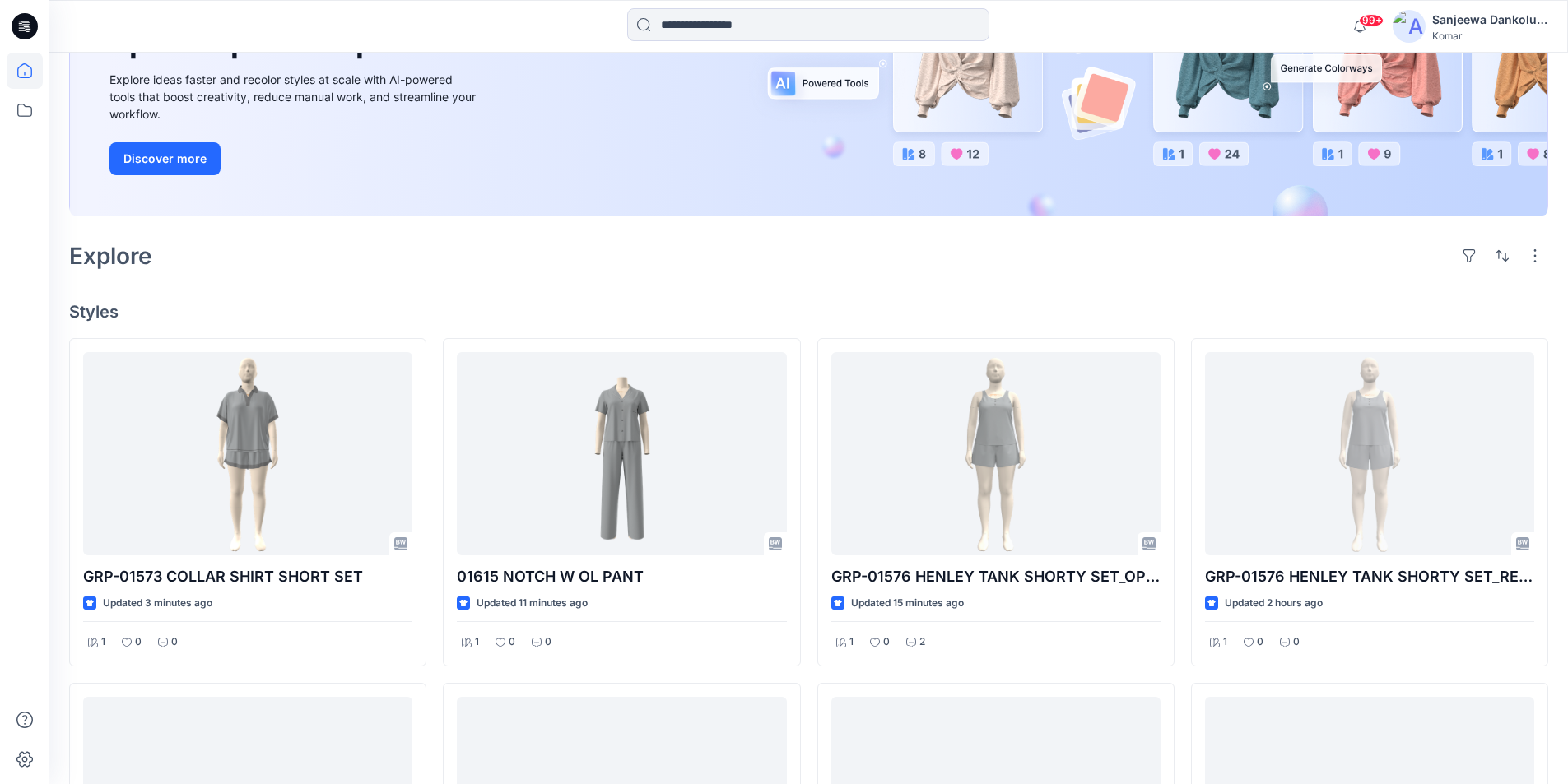 scroll, scrollTop: 247, scrollLeft: 0, axis: vertical 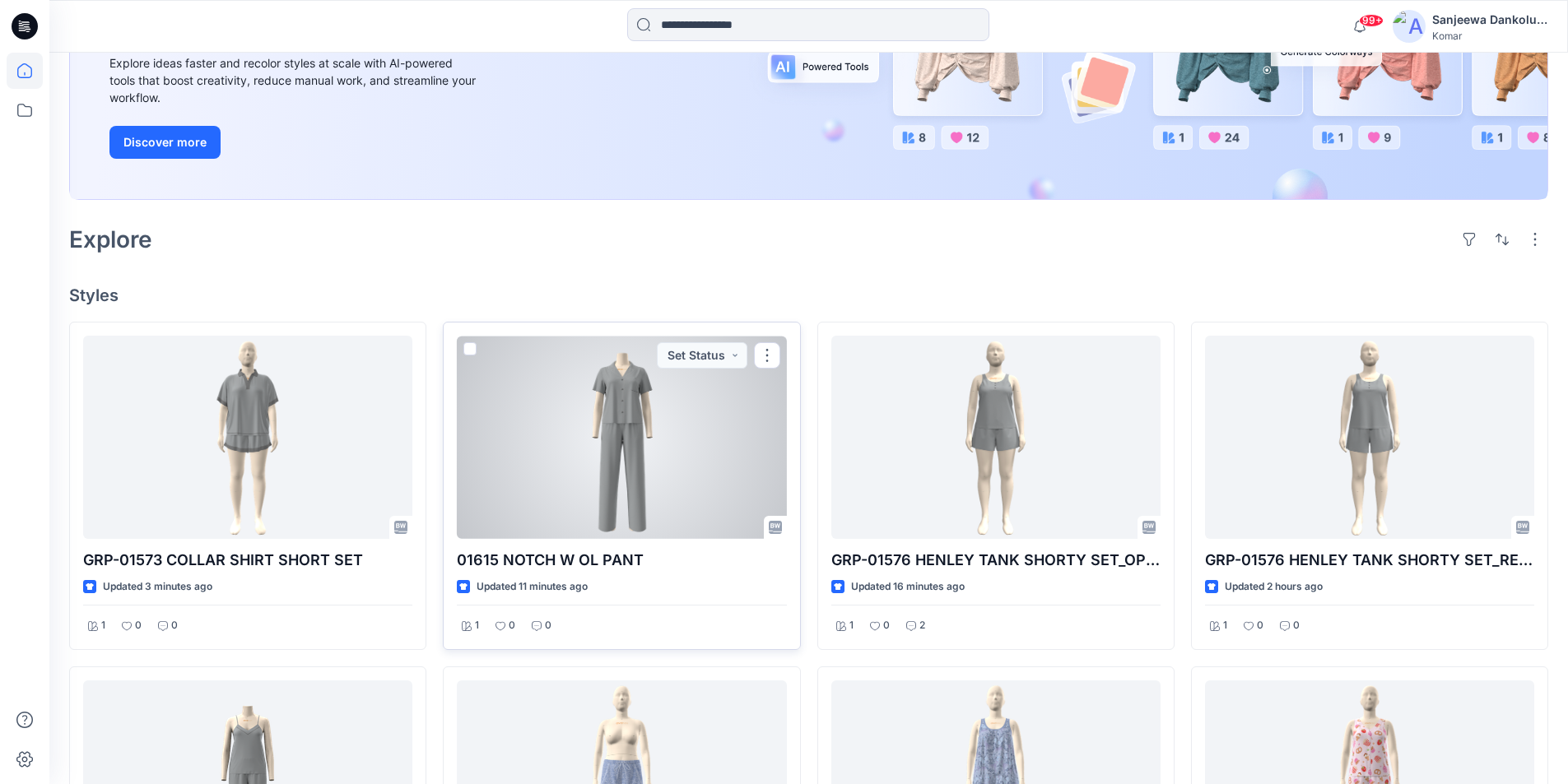 click at bounding box center [621, 437] 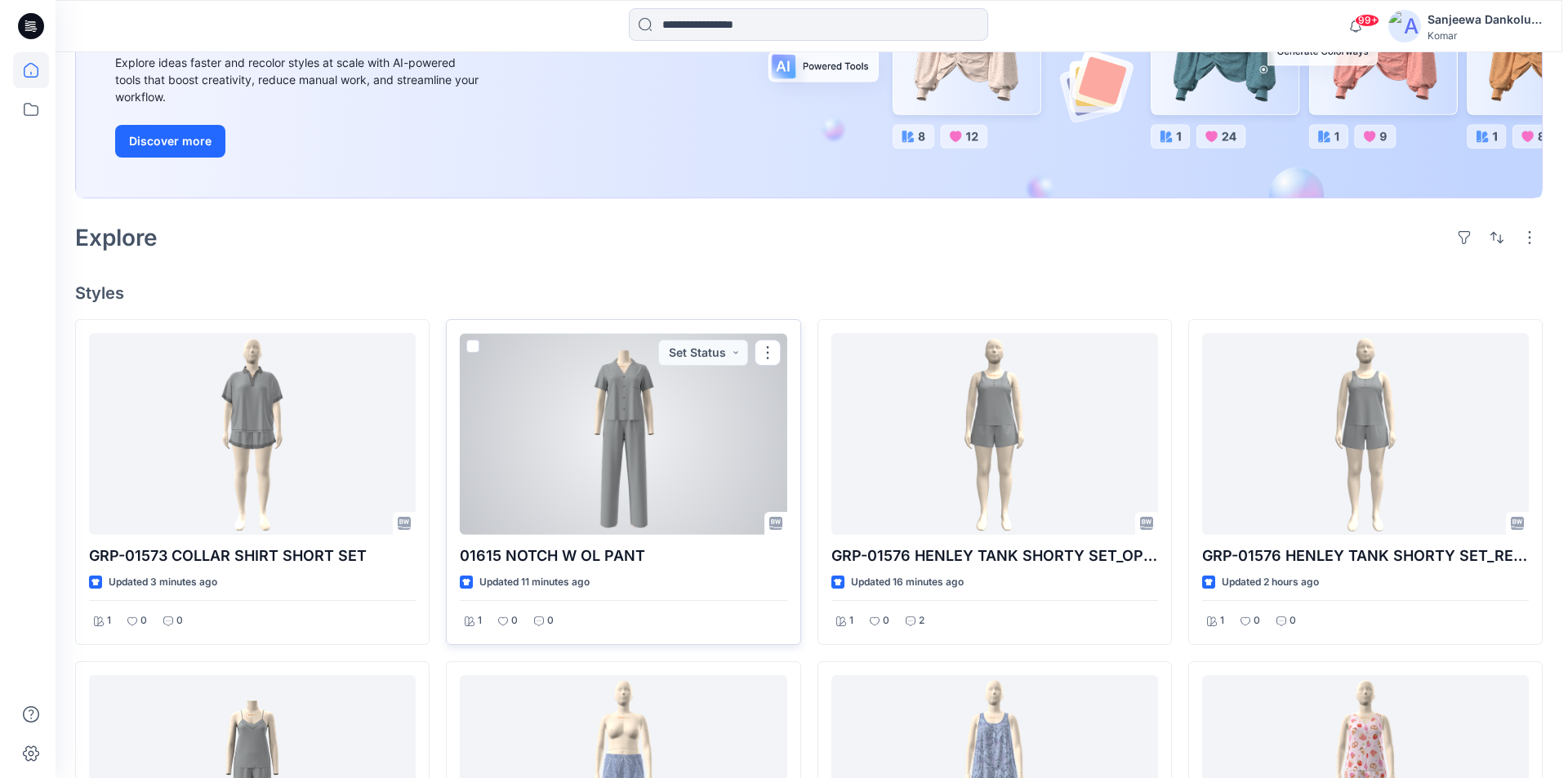 scroll, scrollTop: 0, scrollLeft: 0, axis: both 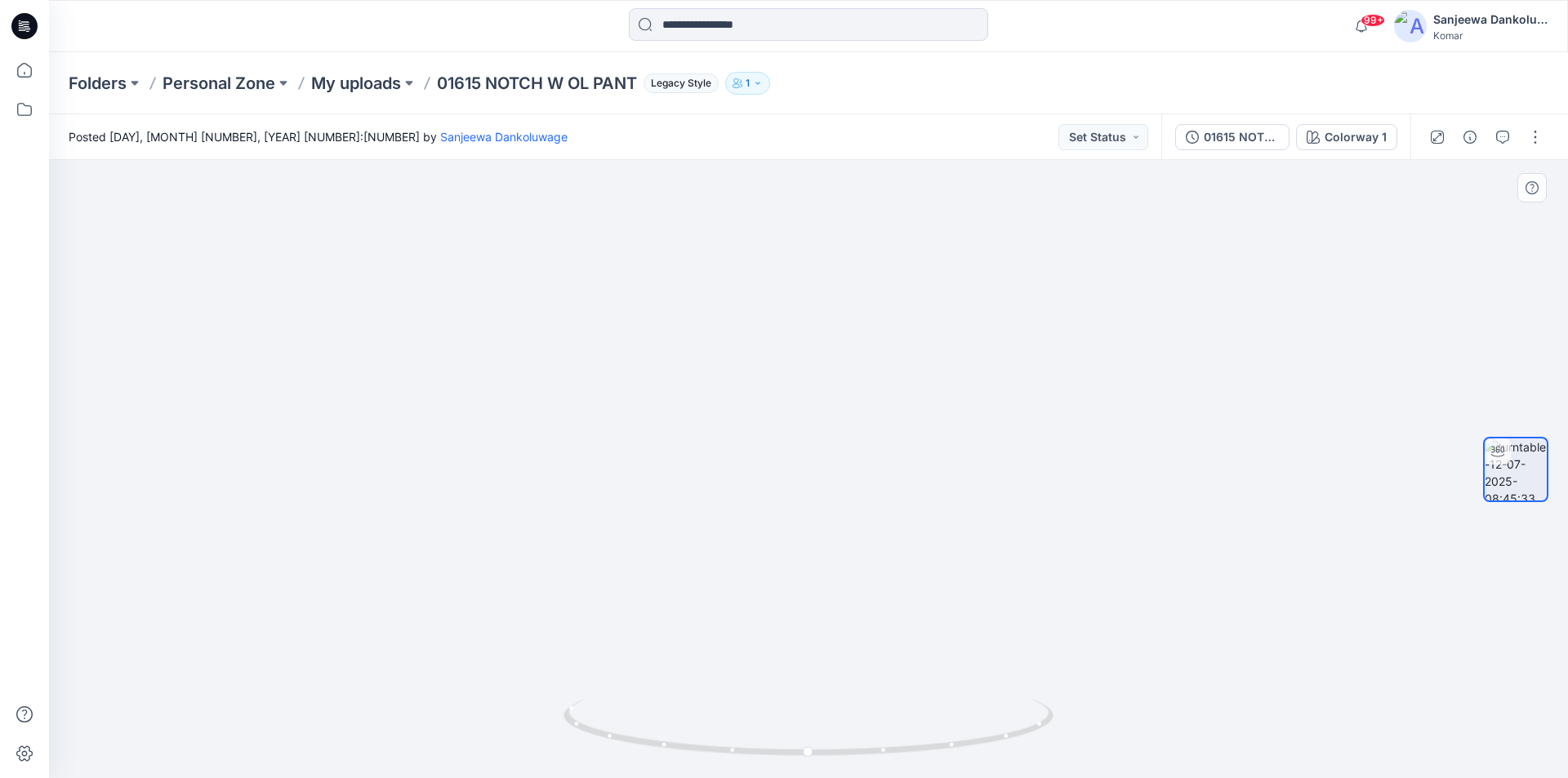 drag, startPoint x: 786, startPoint y: 309, endPoint x: 856, endPoint y: 604, distance: 303.1914 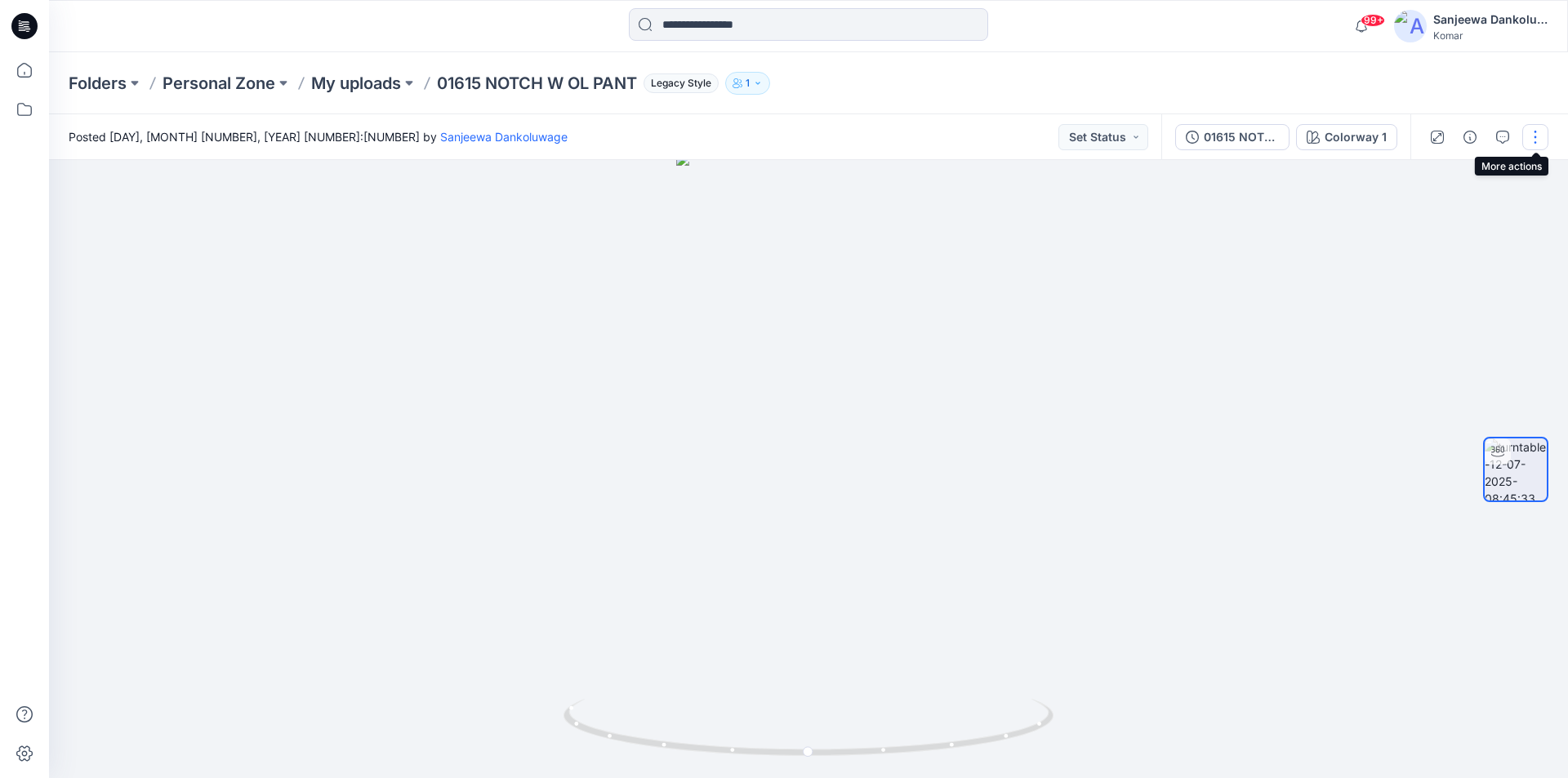 click at bounding box center [1535, 137] 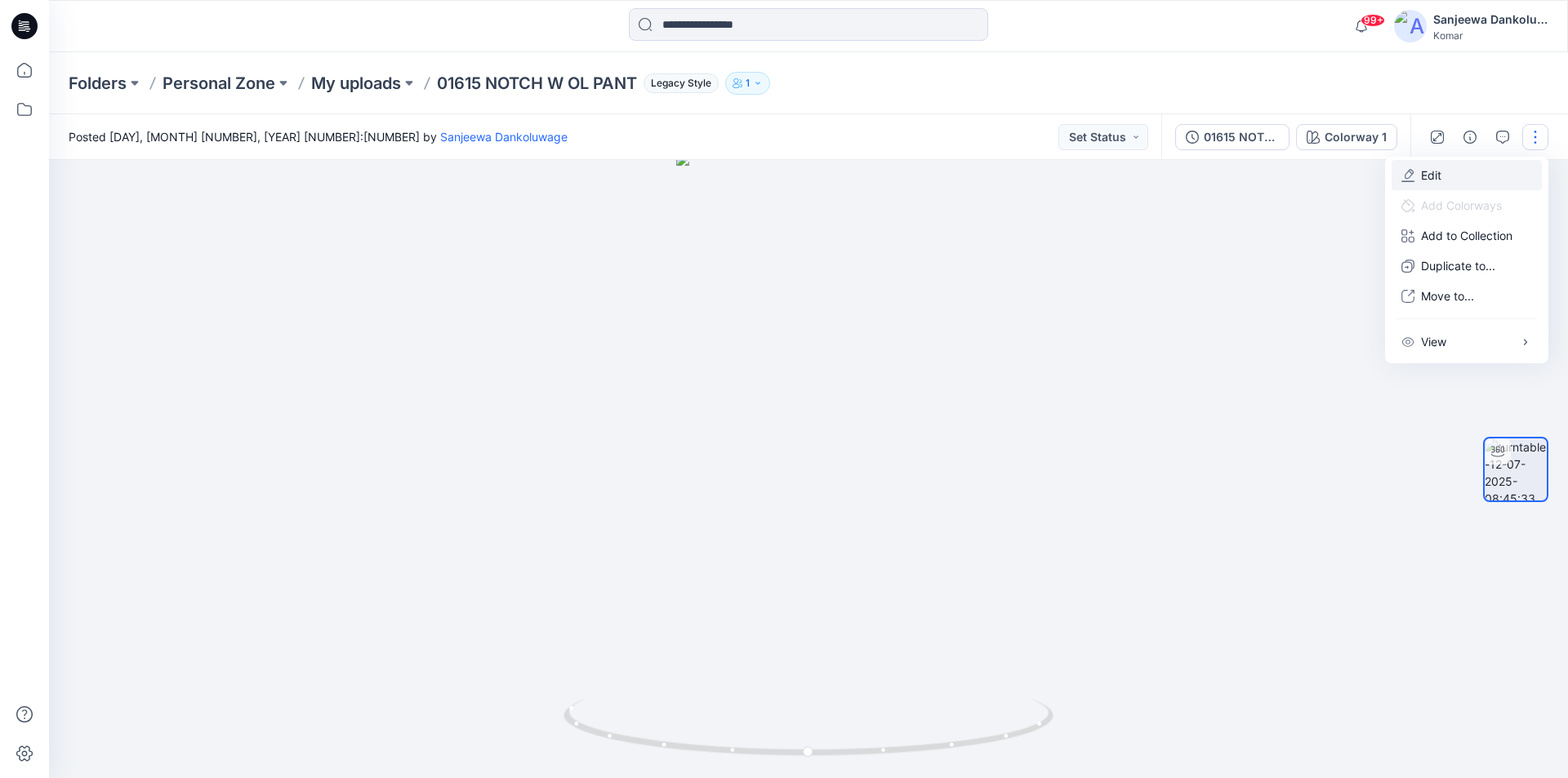 click on "Edit" at bounding box center (1431, 175) 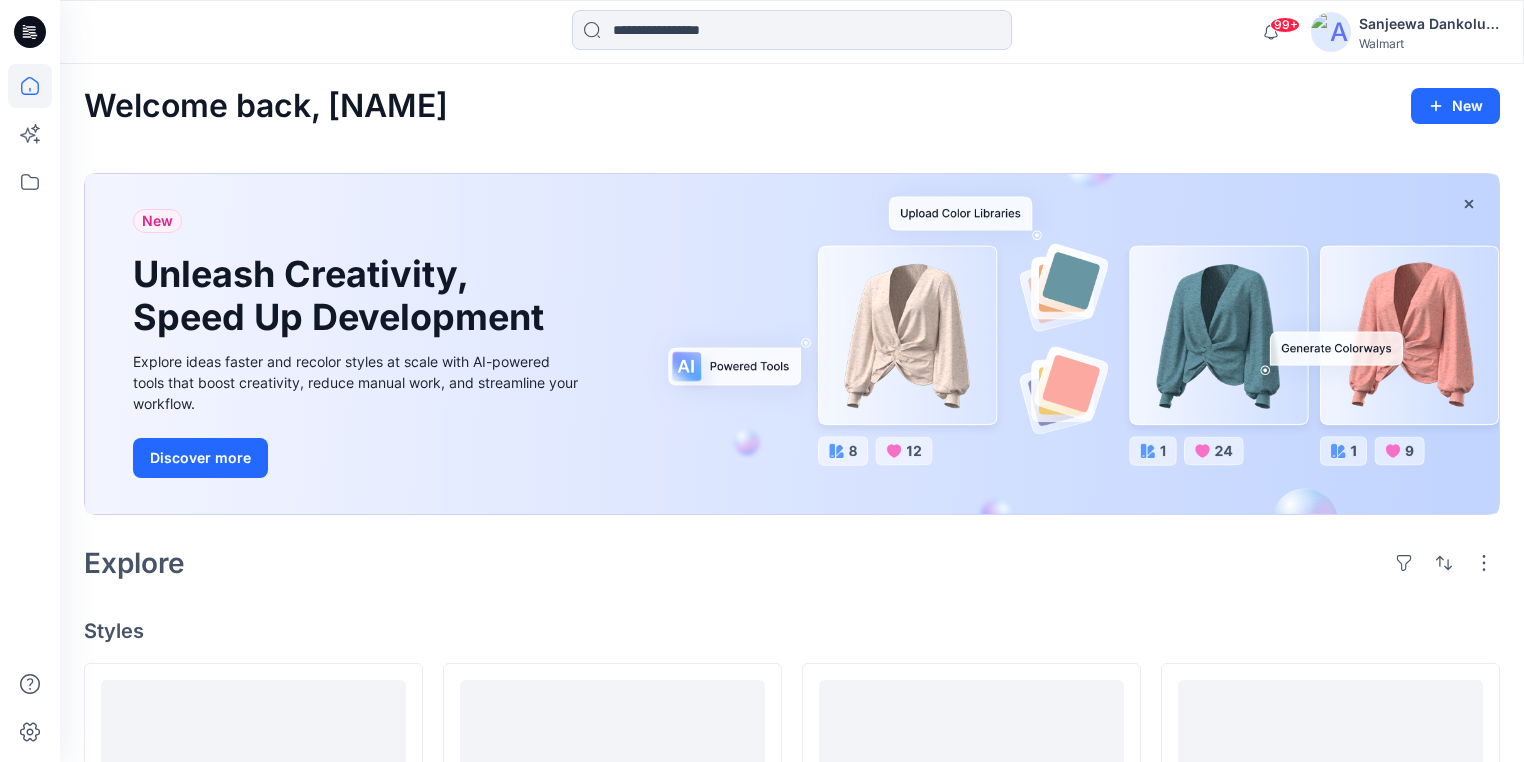 scroll, scrollTop: 300, scrollLeft: 0, axis: vertical 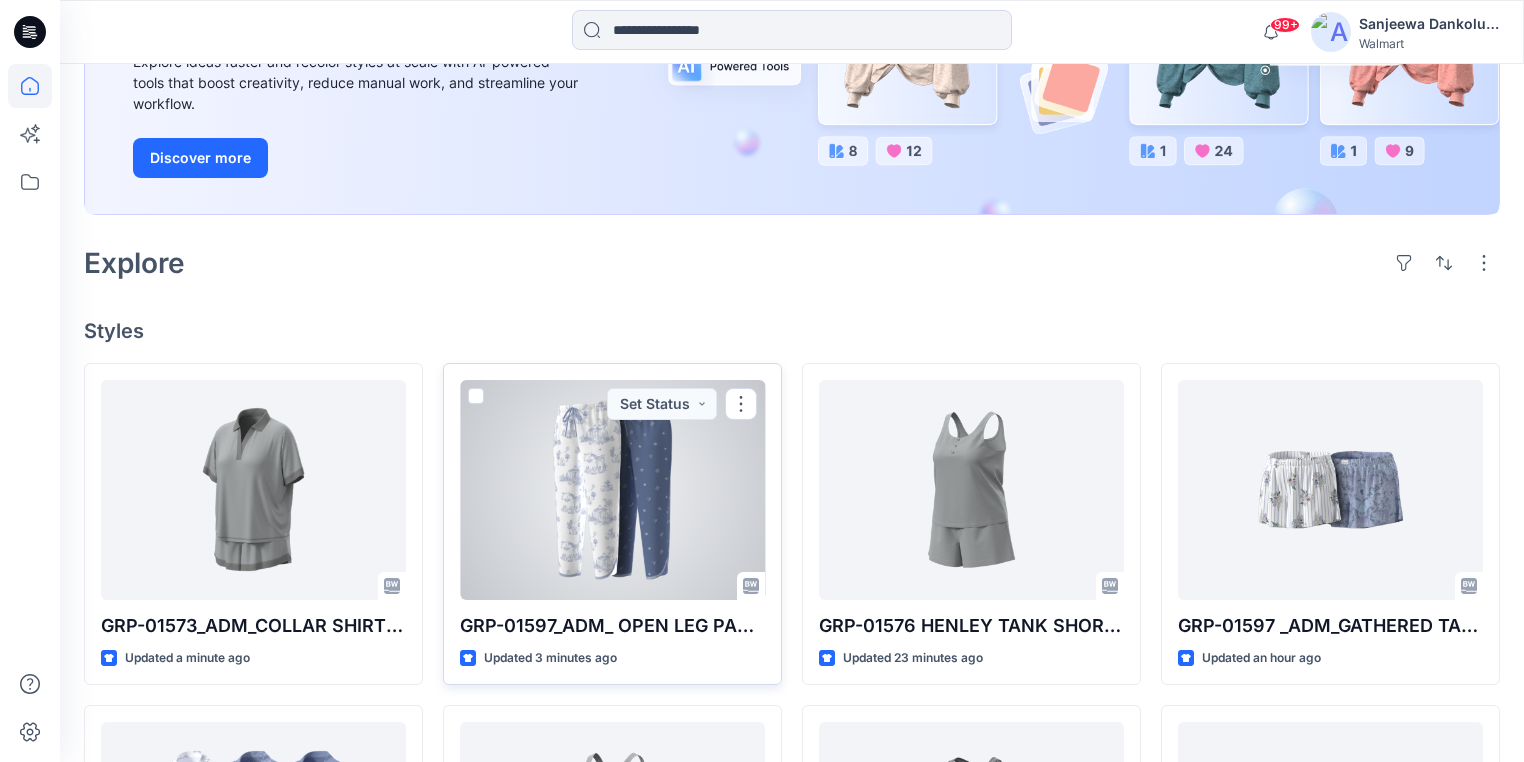 click at bounding box center [612, 490] 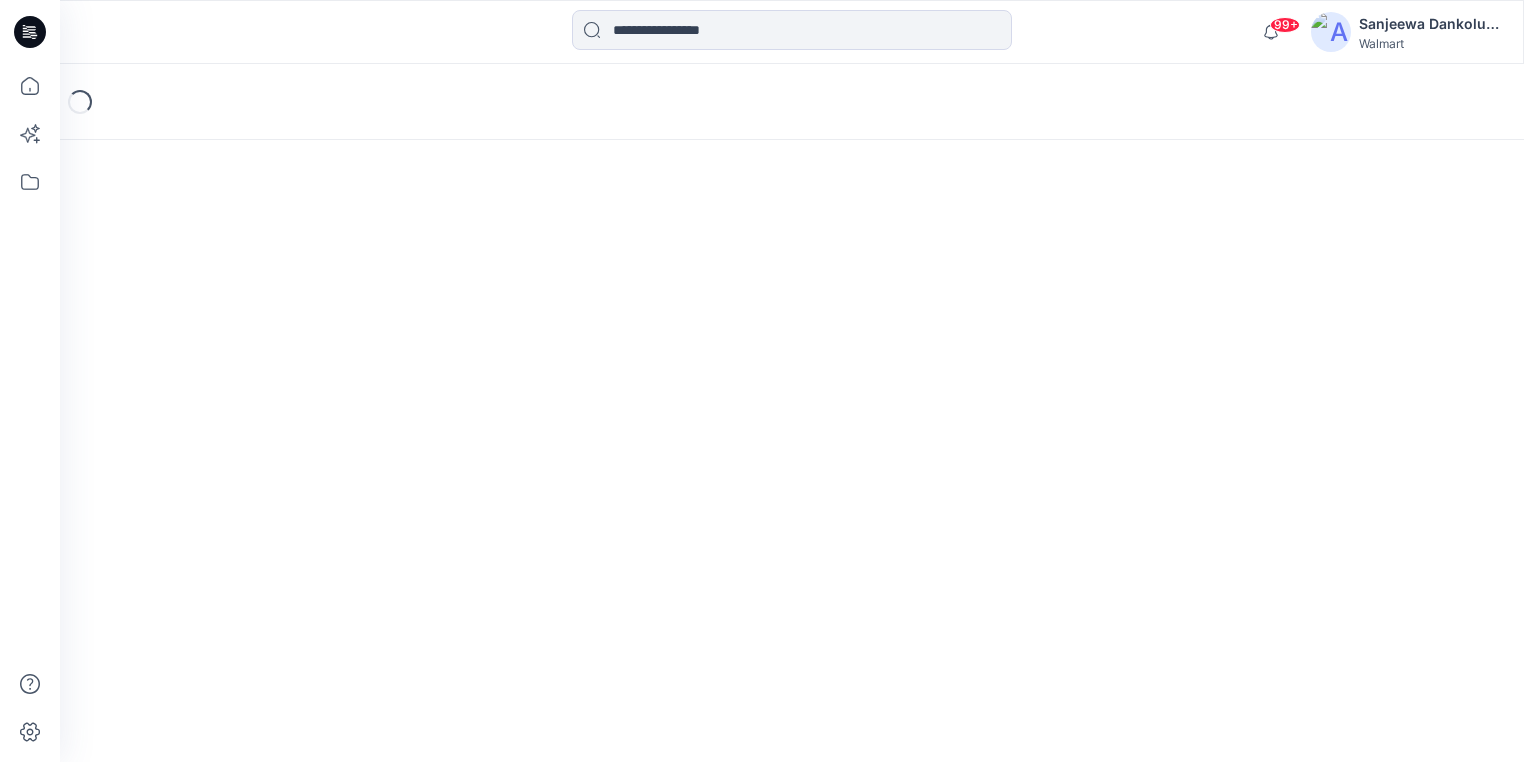 scroll, scrollTop: 0, scrollLeft: 0, axis: both 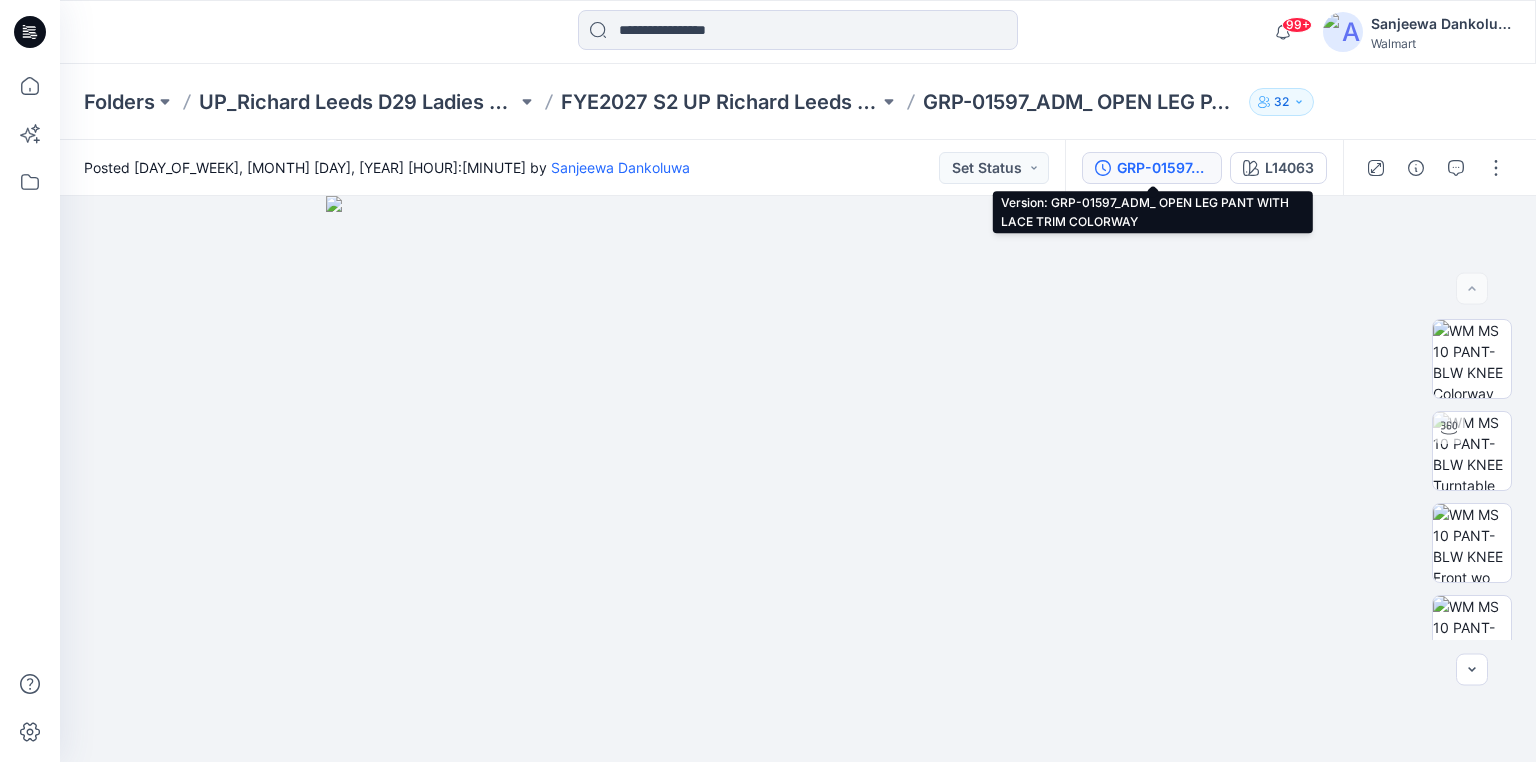 click on "GRP-01597_ADM_ OPEN LEG PANT WITH LACE TRIM  COLORWAY" at bounding box center (1163, 168) 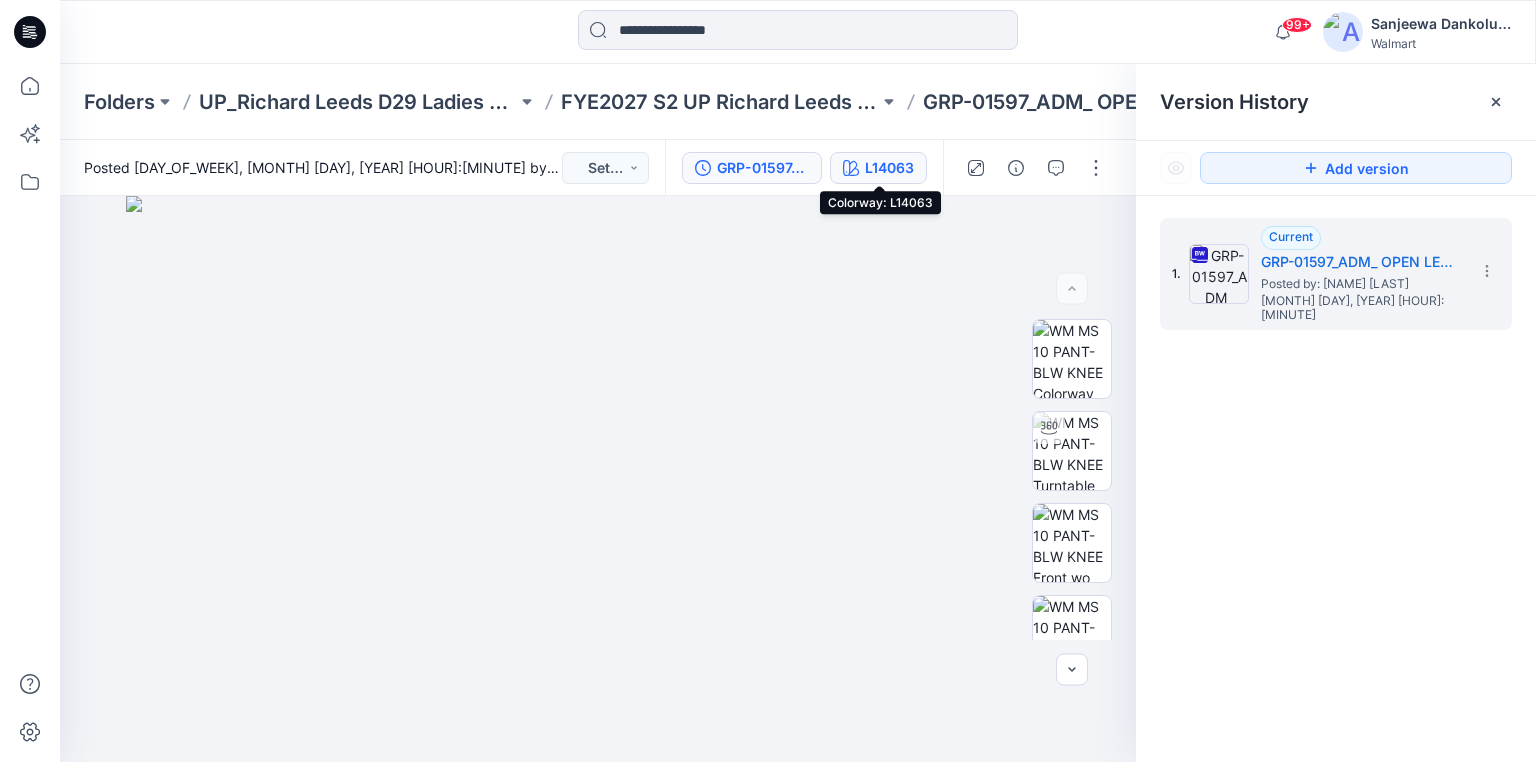 click on "L14063" at bounding box center [889, 168] 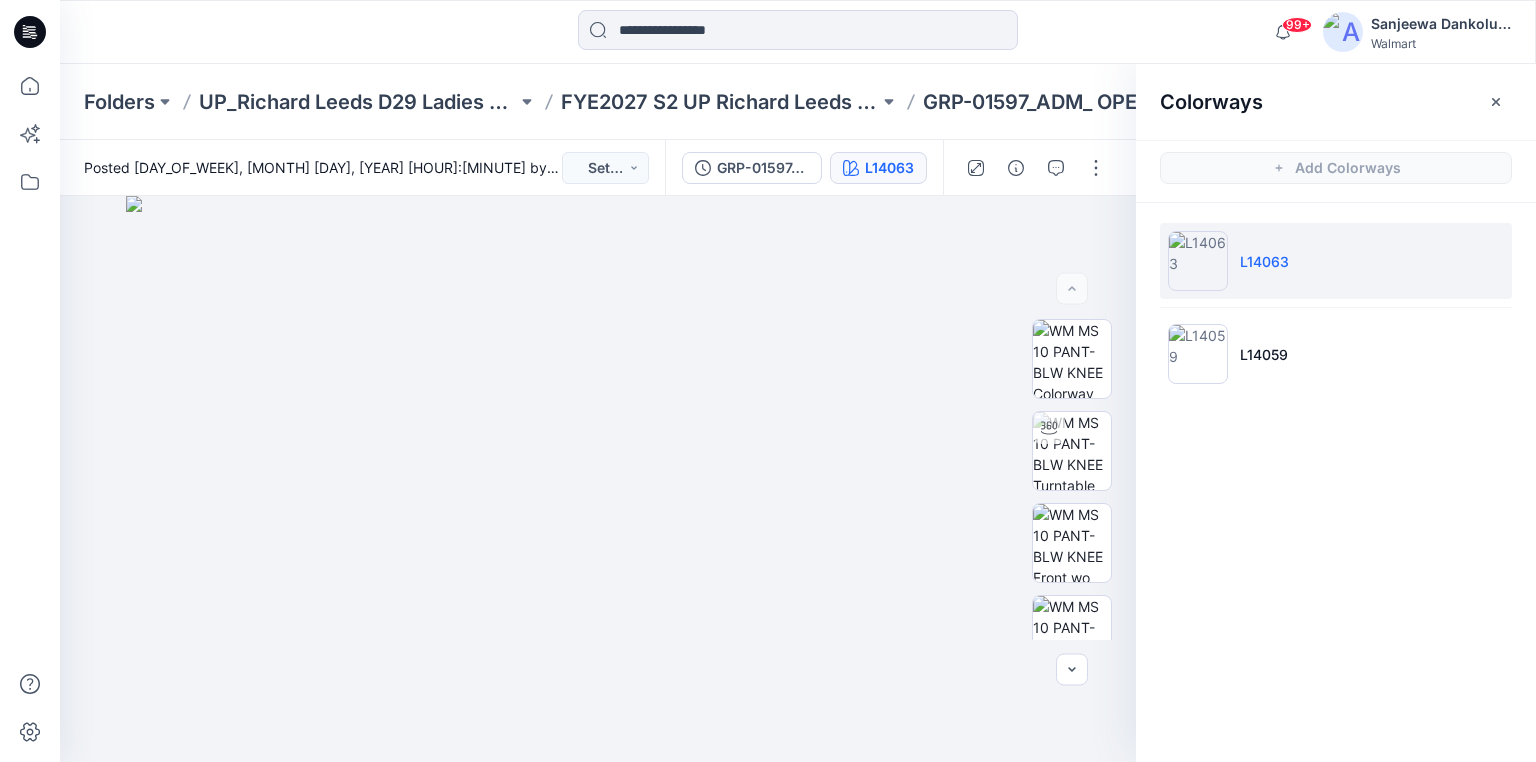 click 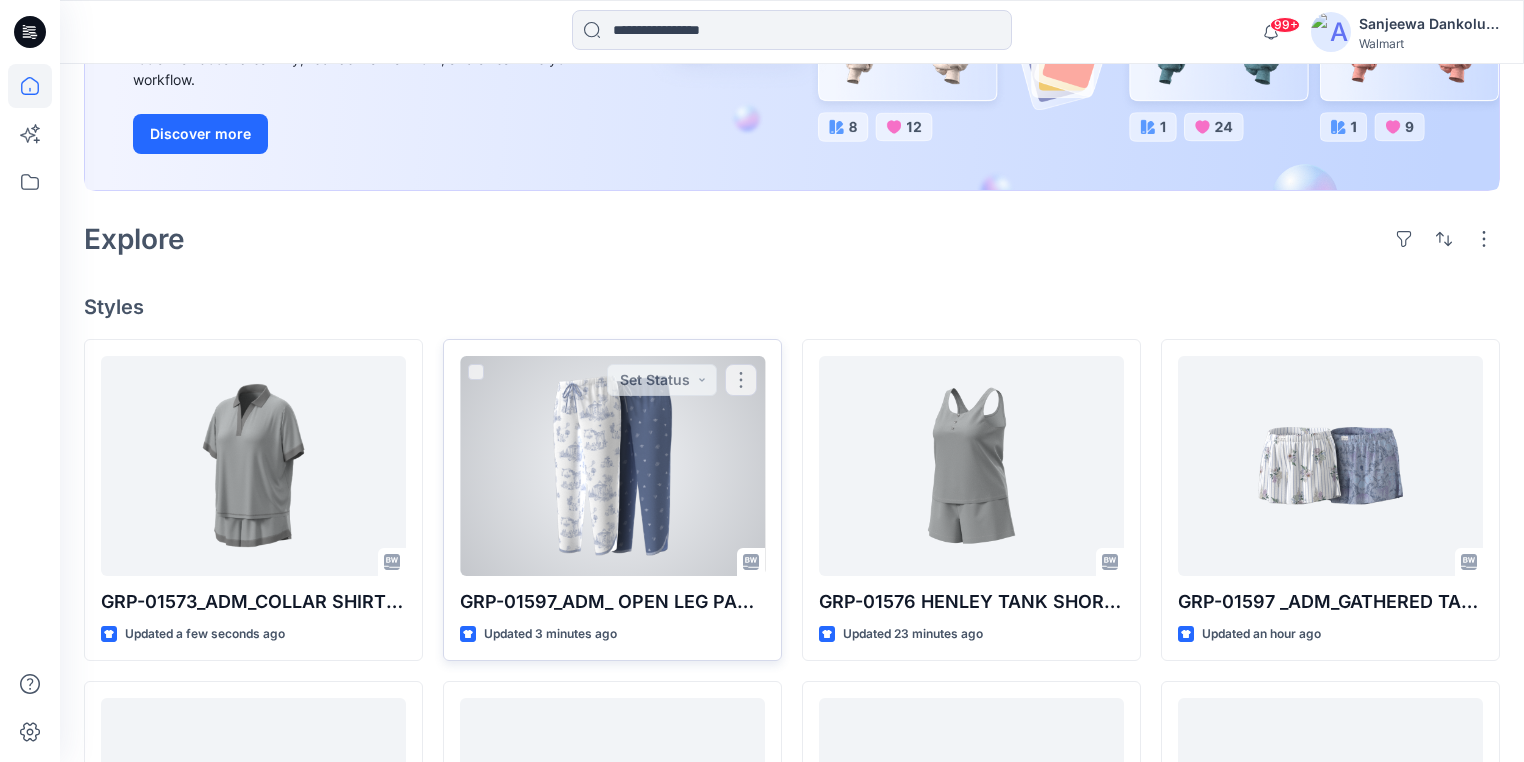scroll, scrollTop: 480, scrollLeft: 0, axis: vertical 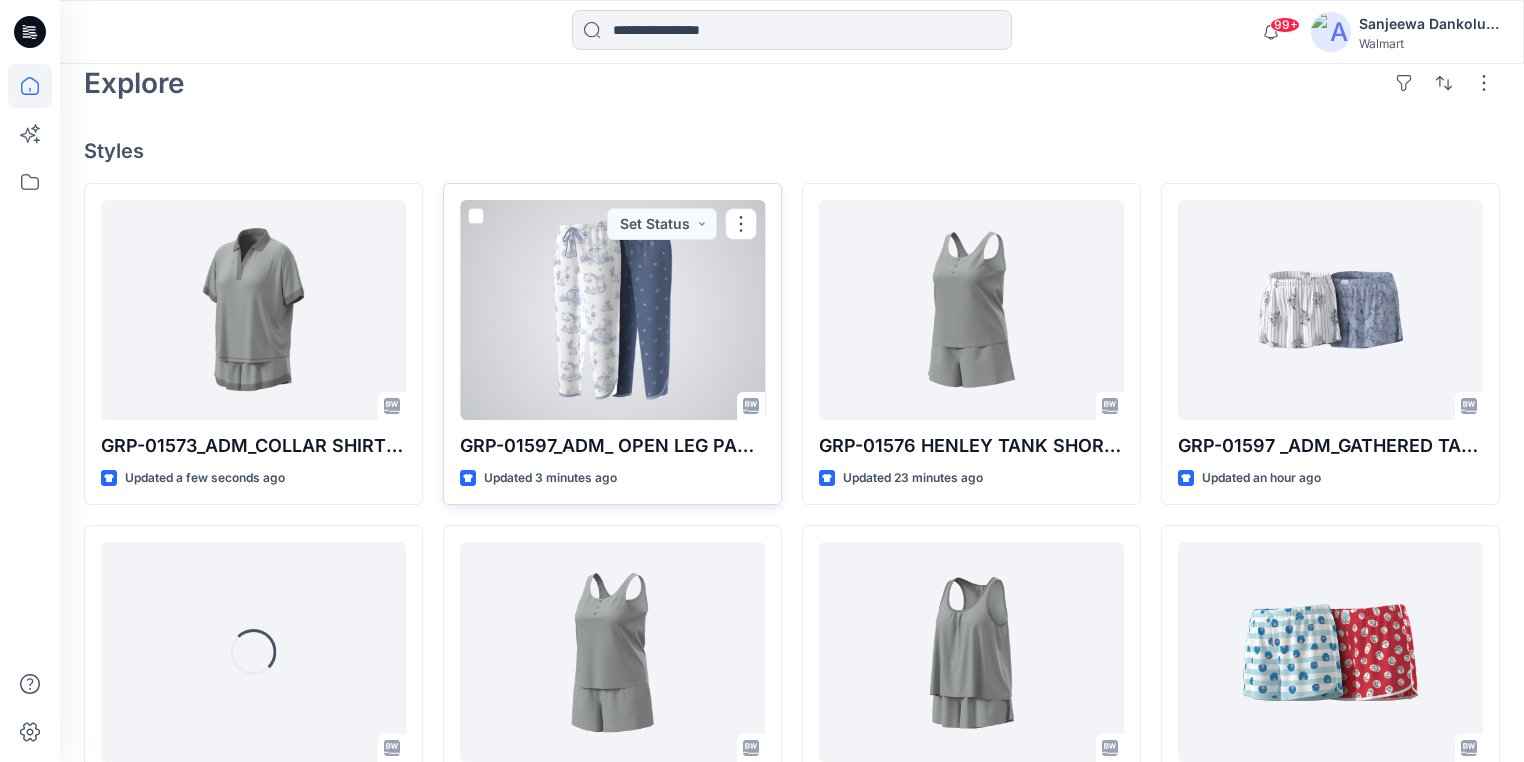 click at bounding box center [612, 310] 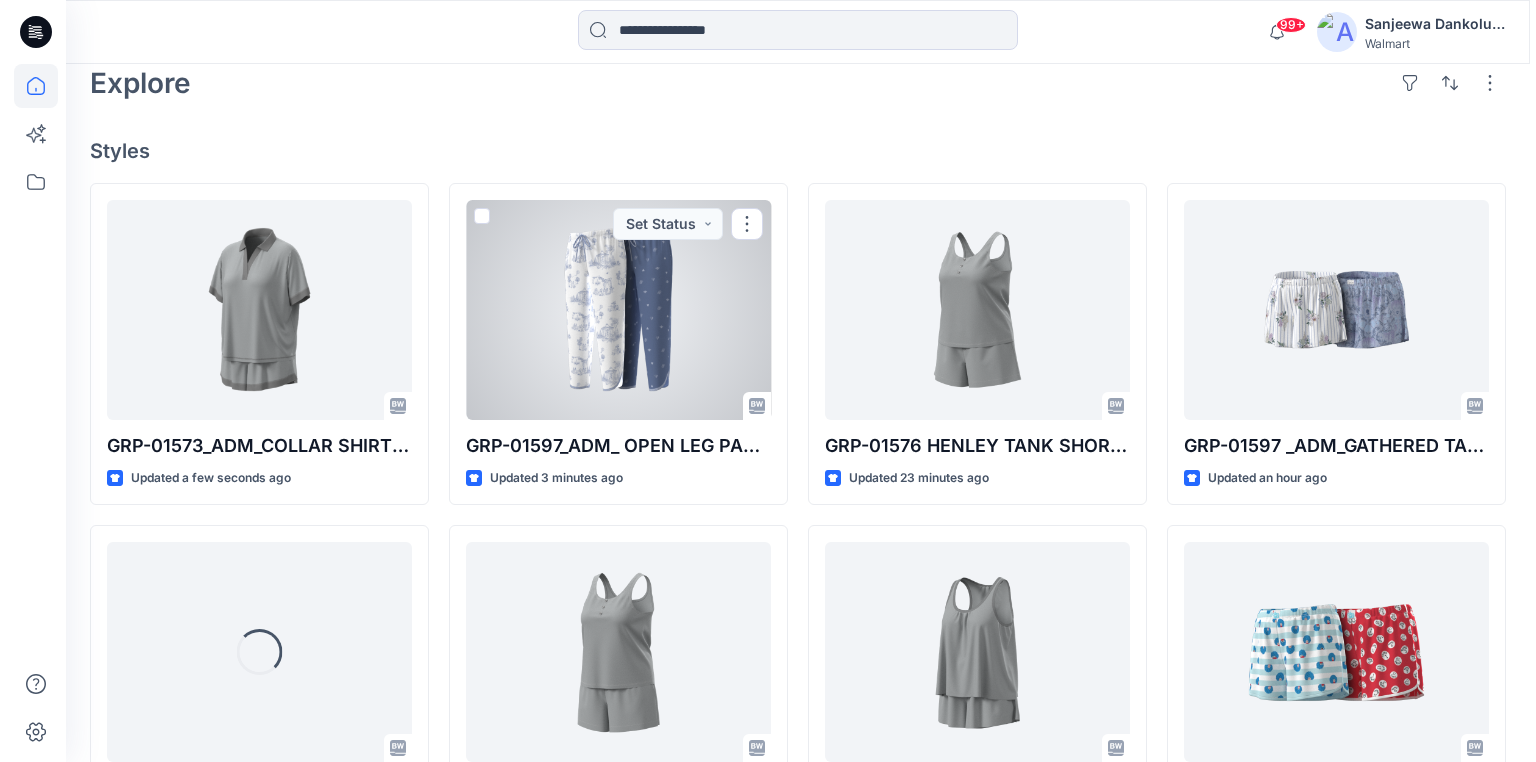 scroll, scrollTop: 0, scrollLeft: 0, axis: both 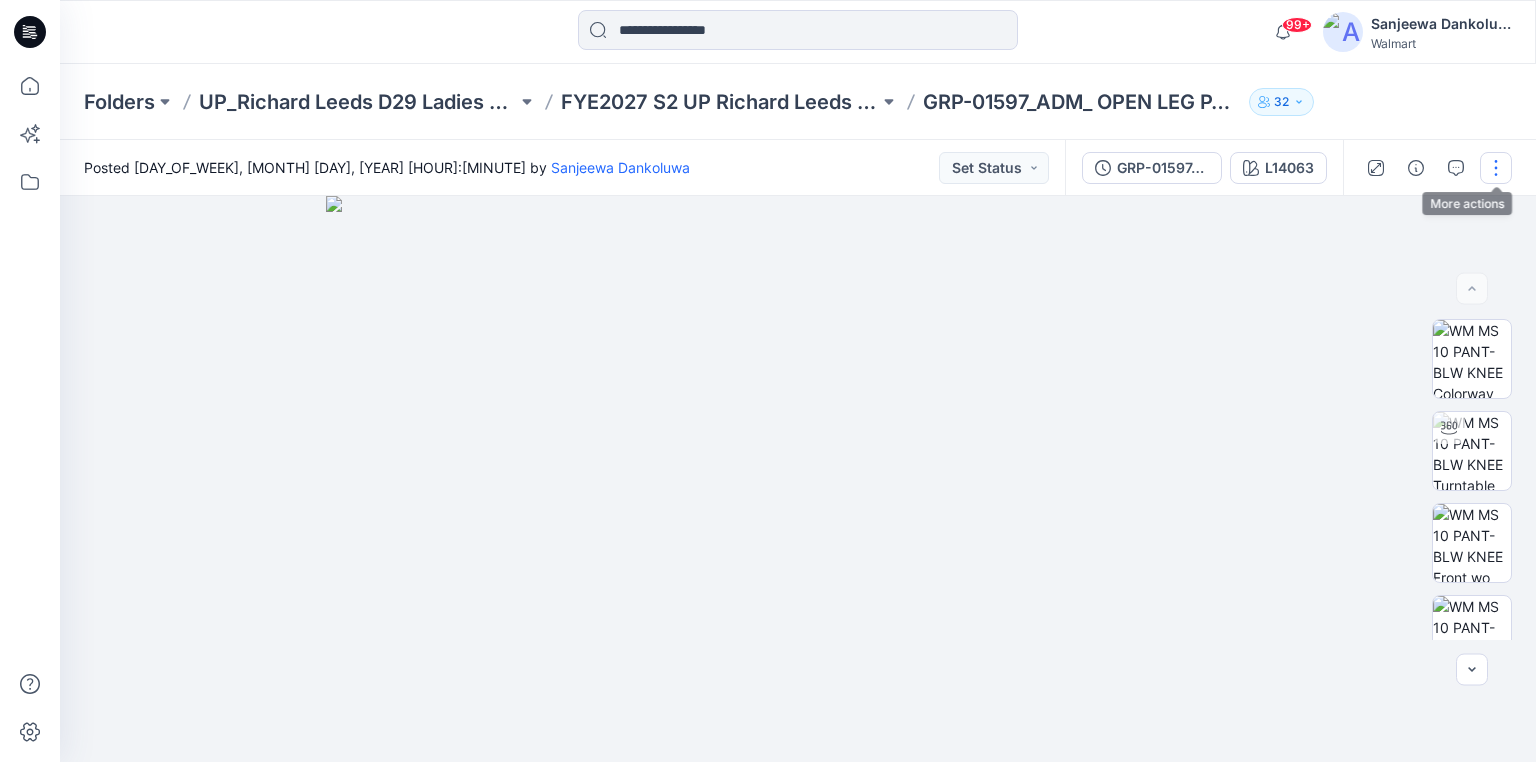 click at bounding box center [1496, 168] 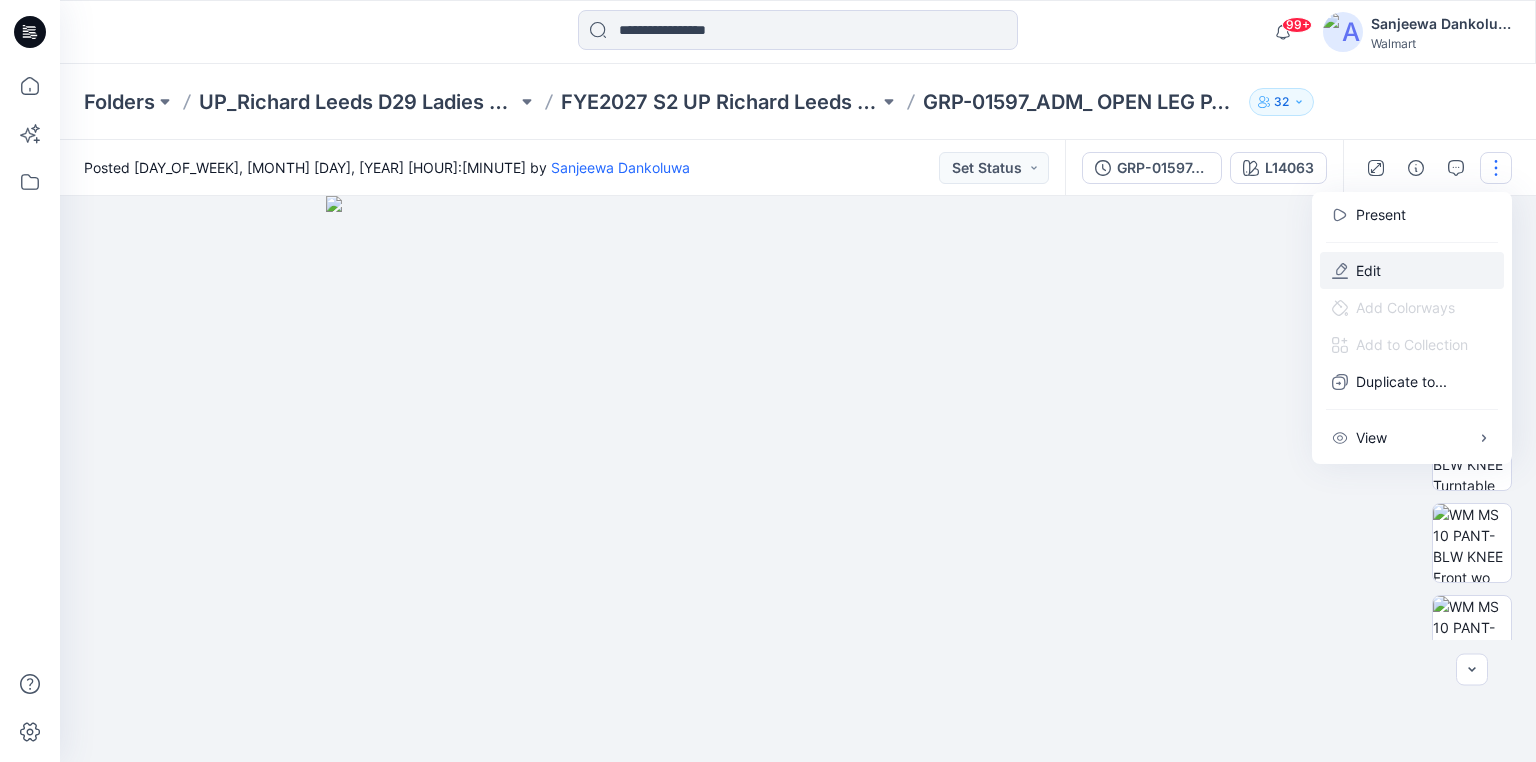 click on "Edit" at bounding box center [1368, 270] 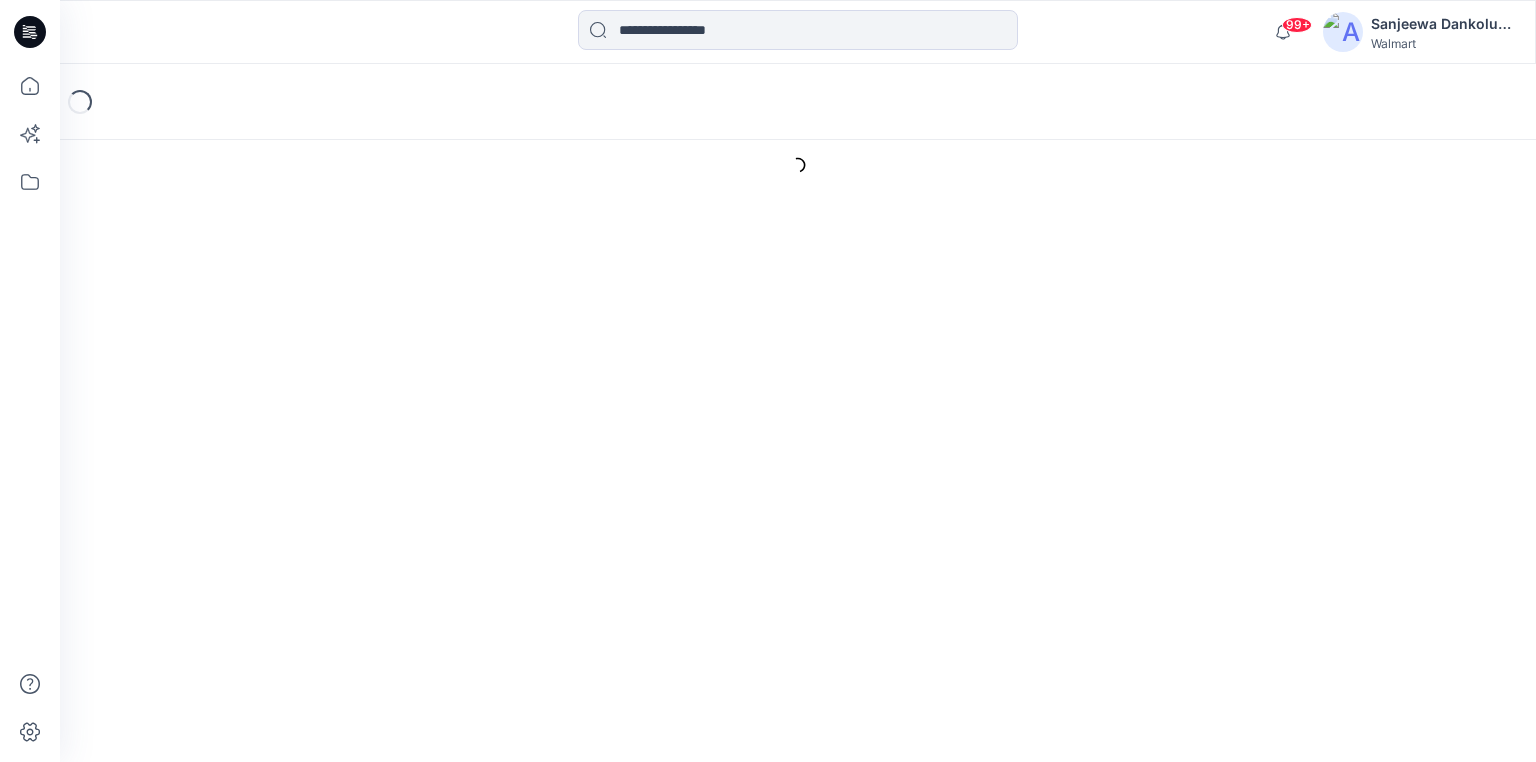 scroll, scrollTop: 0, scrollLeft: 0, axis: both 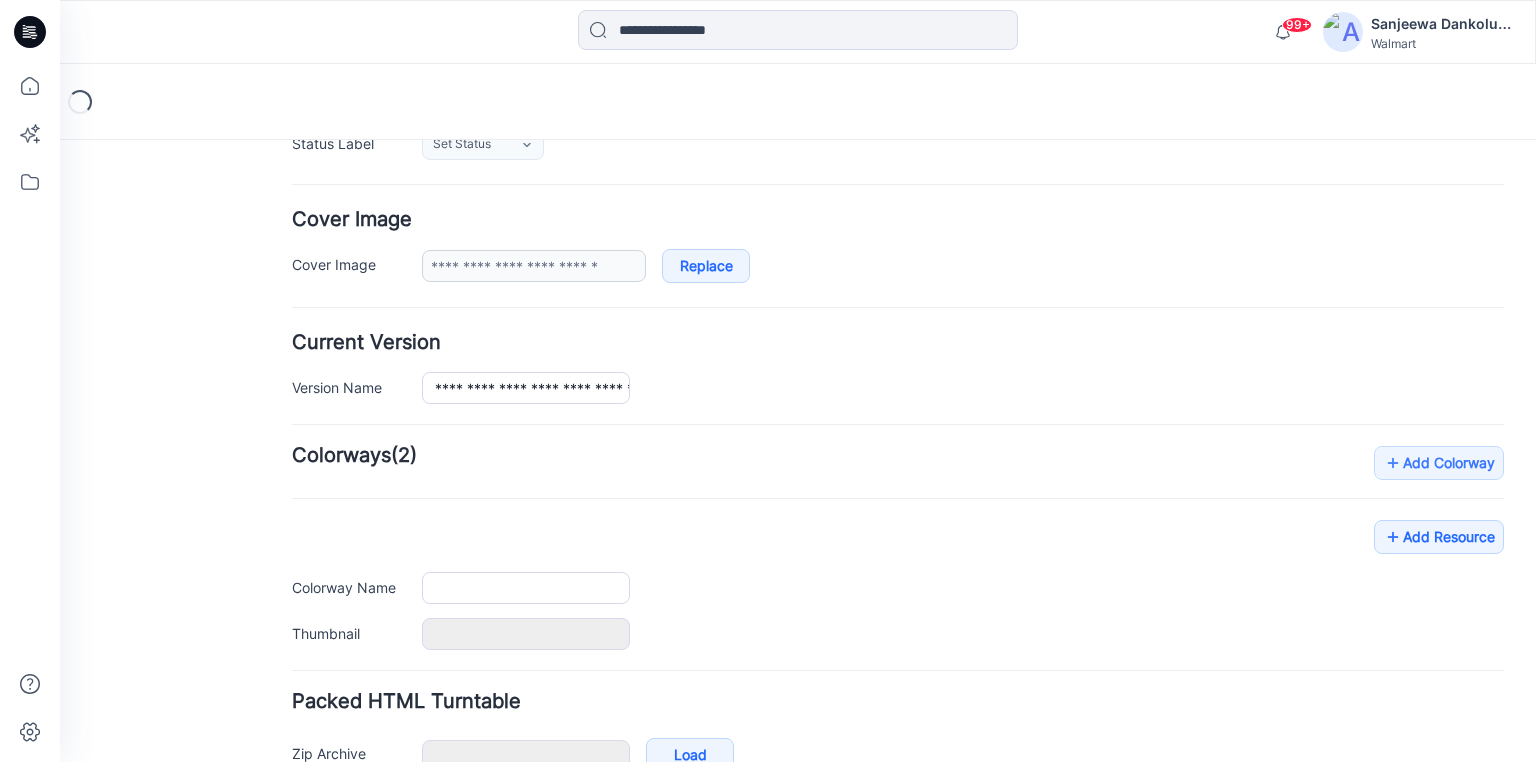 type on "**********" 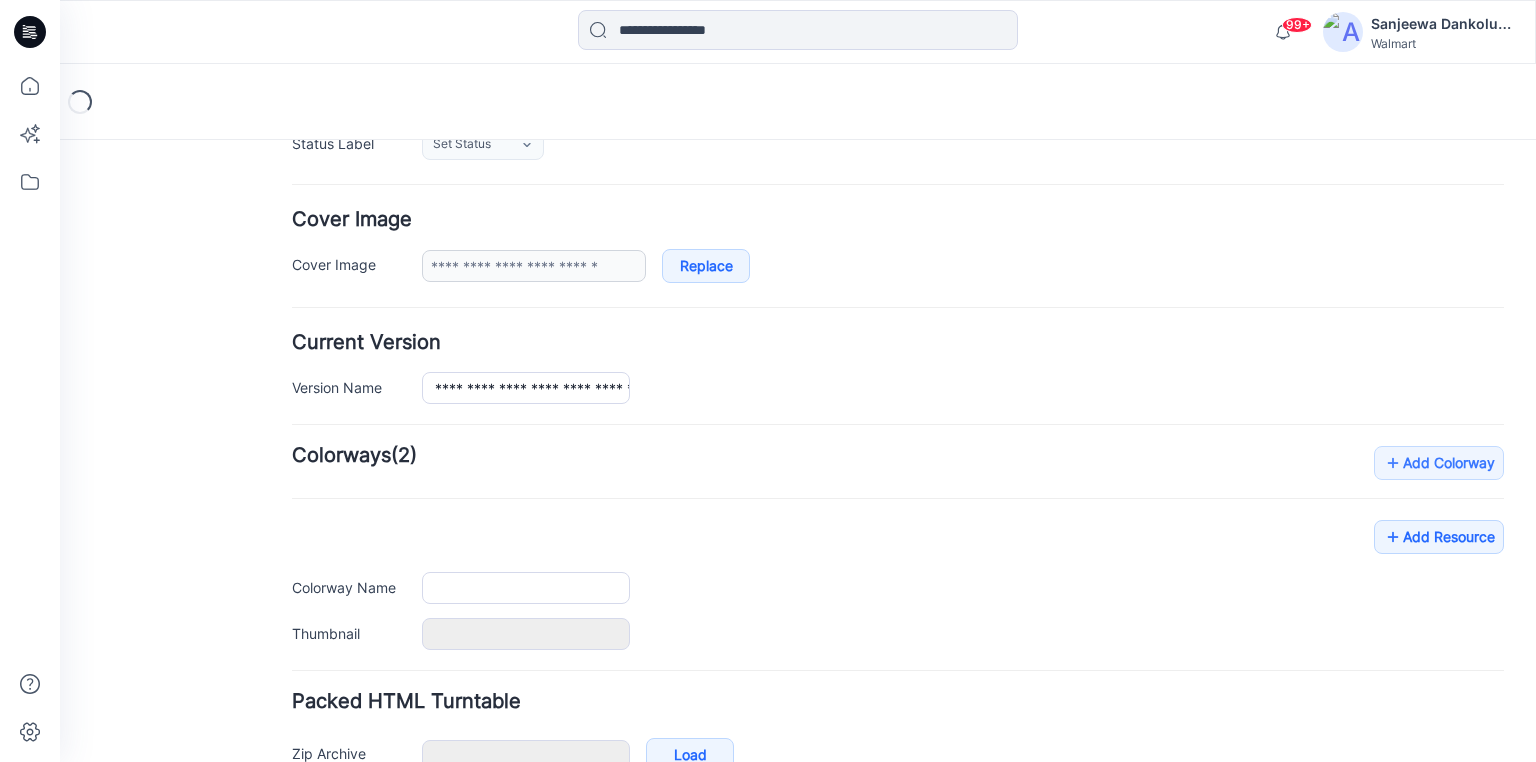 type on "******" 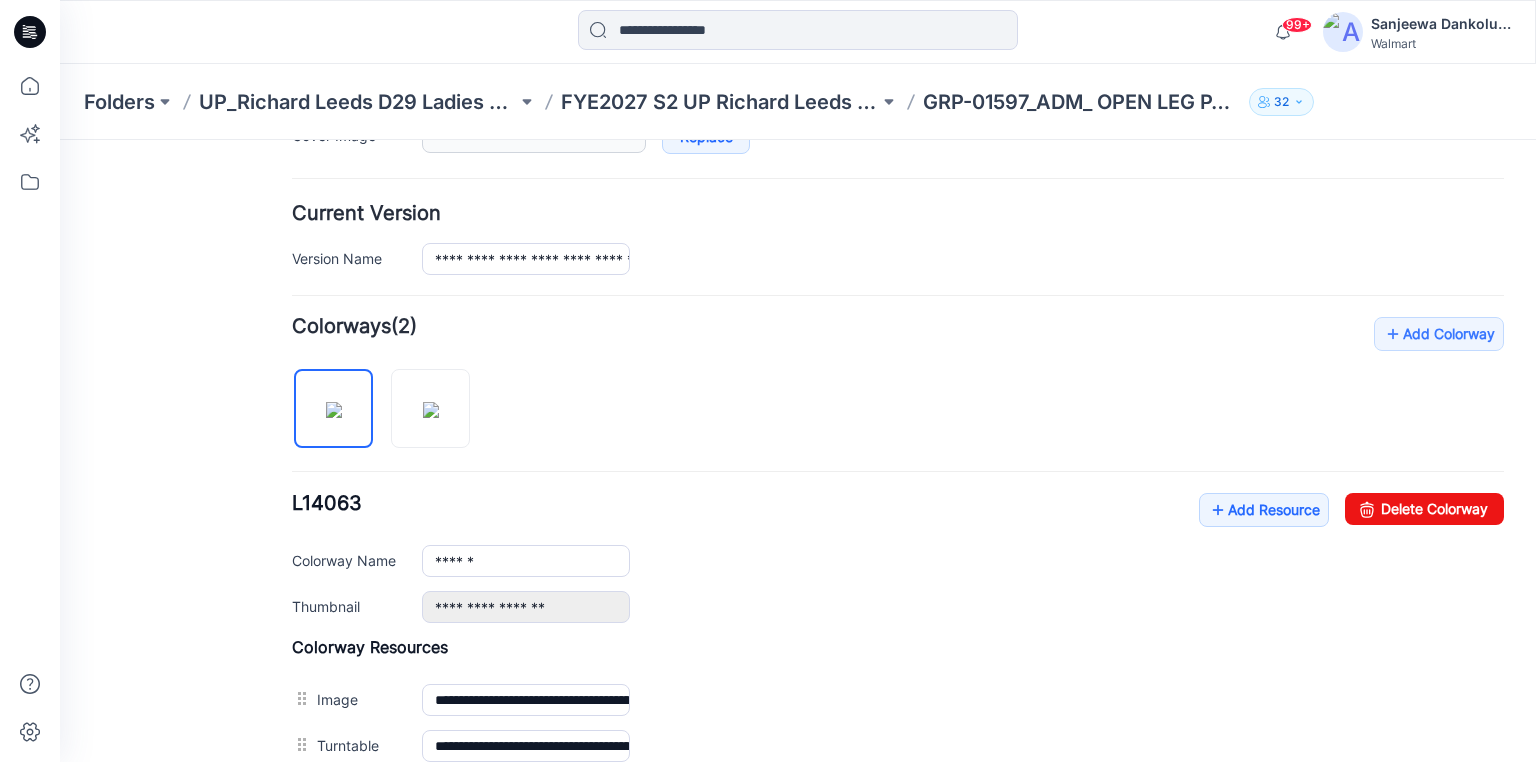 scroll, scrollTop: 480, scrollLeft: 0, axis: vertical 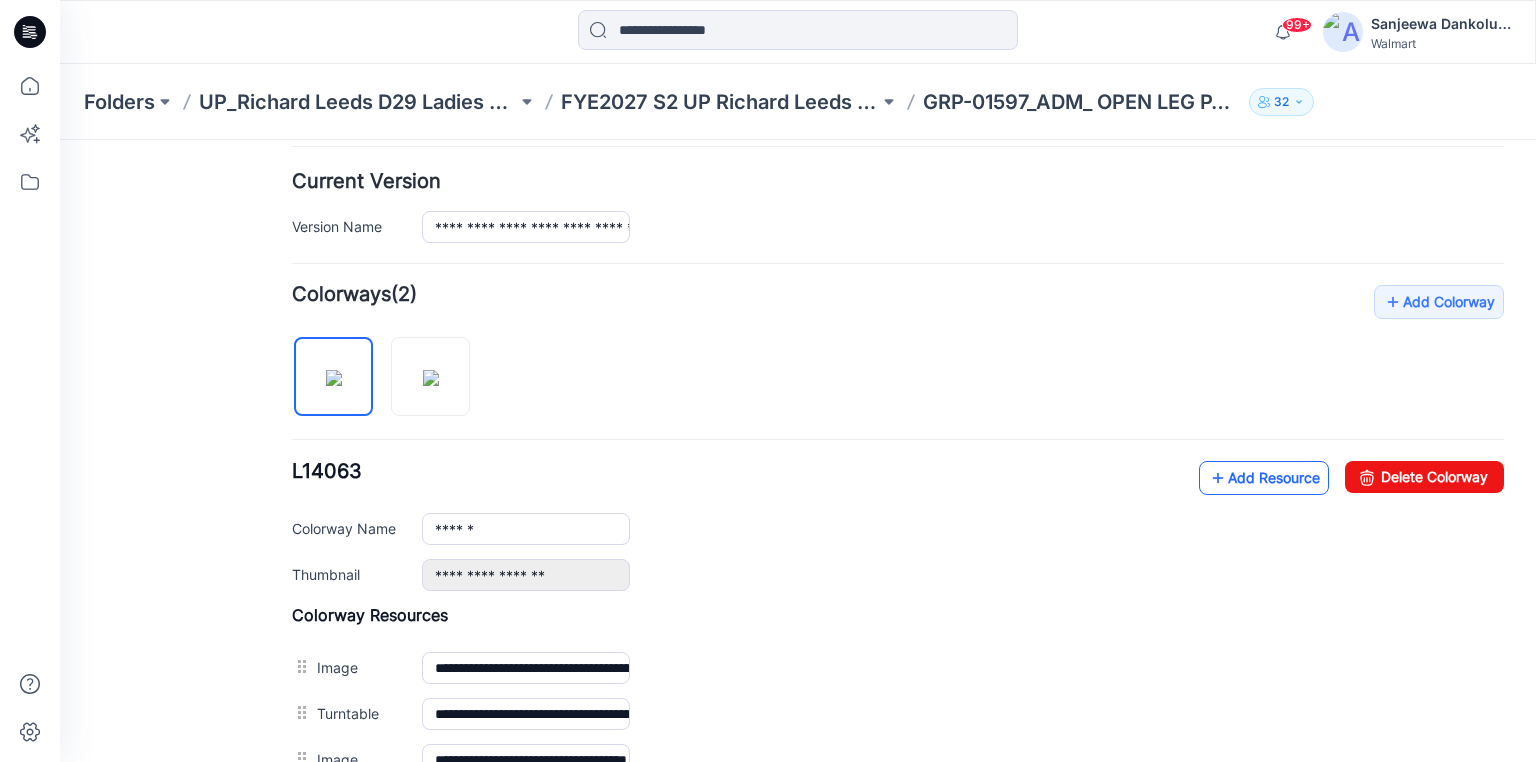 click on "Add Resource" at bounding box center [1264, 478] 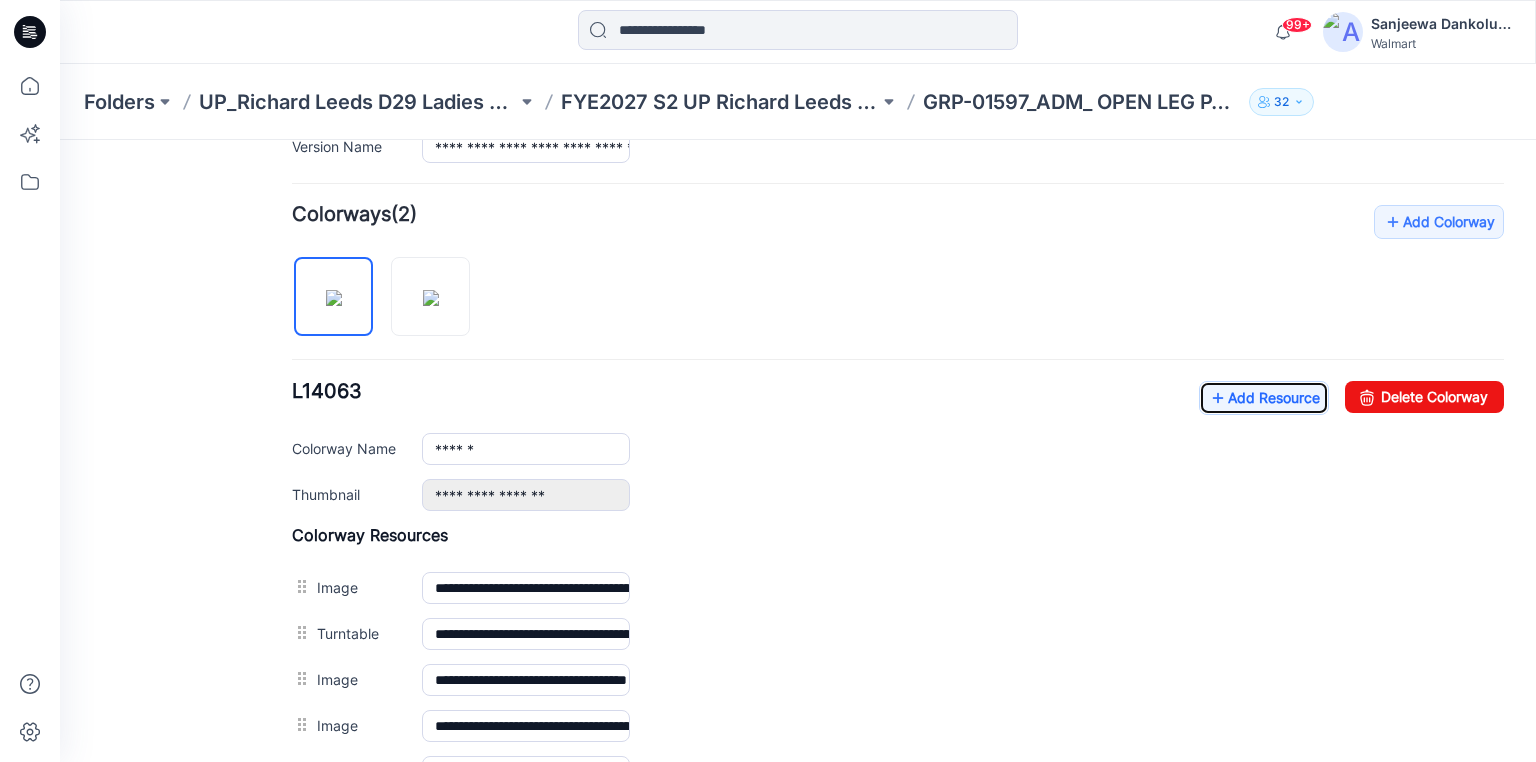 scroll, scrollTop: 560, scrollLeft: 0, axis: vertical 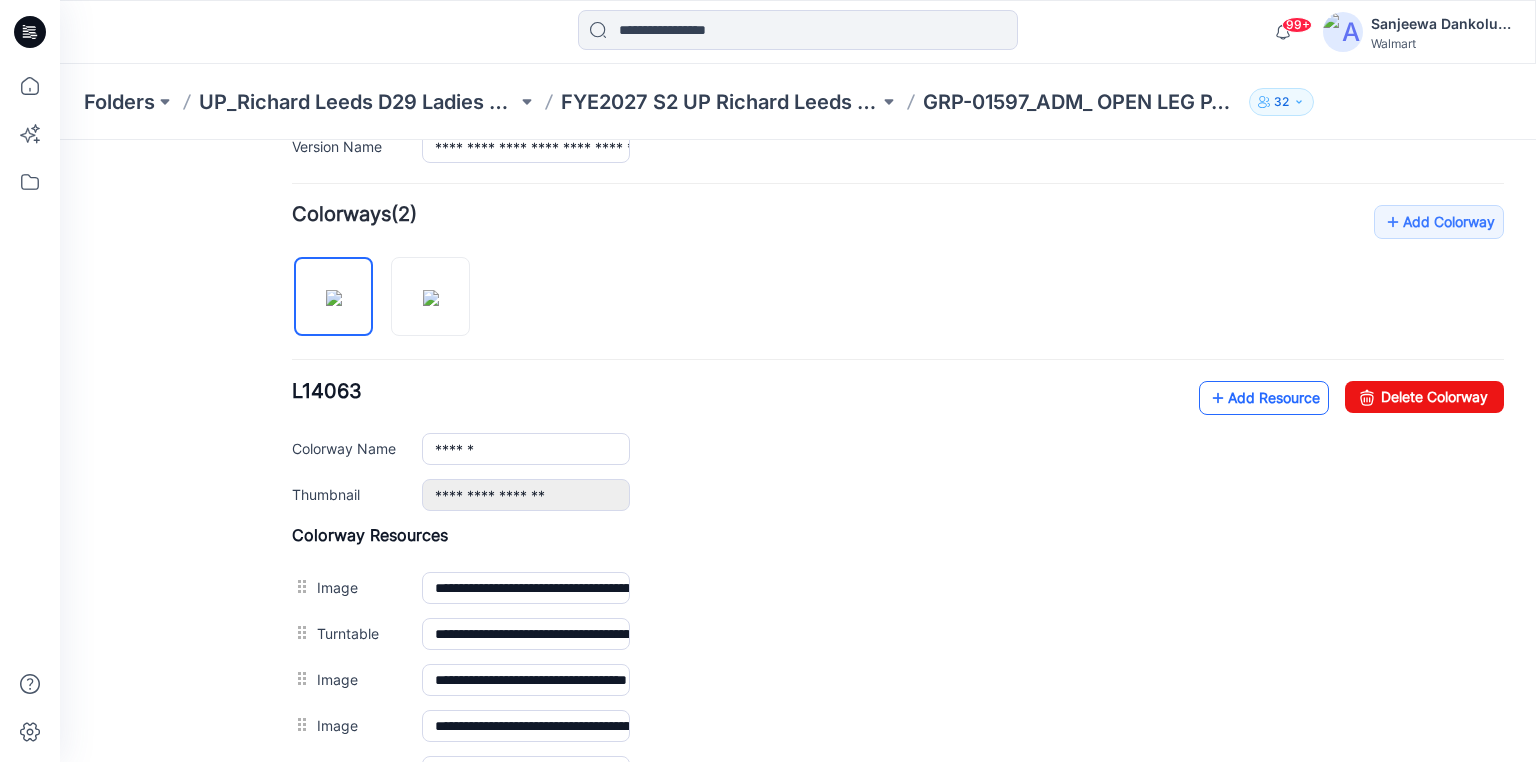 click on "Add Resource" at bounding box center [1264, 398] 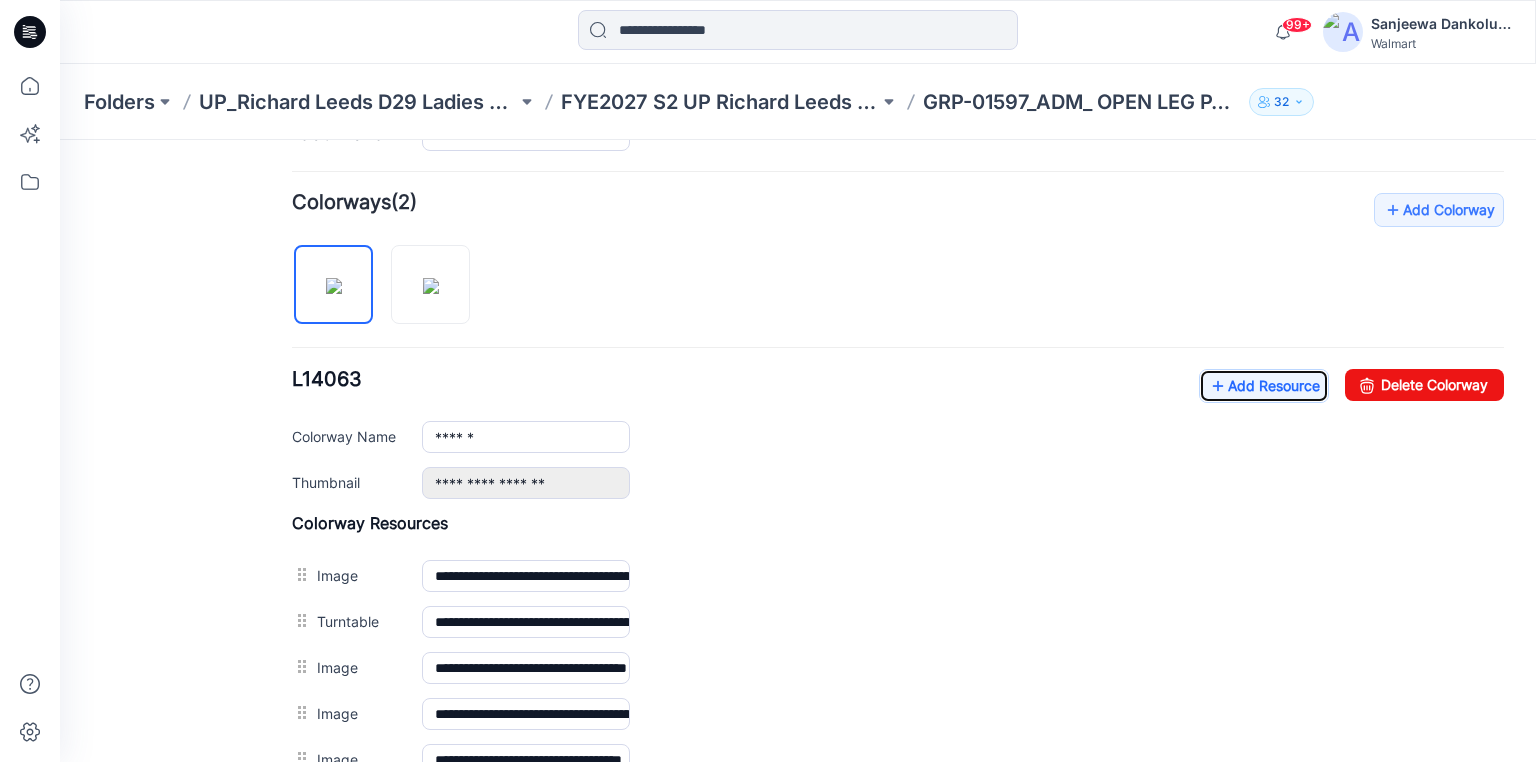 scroll, scrollTop: 880, scrollLeft: 0, axis: vertical 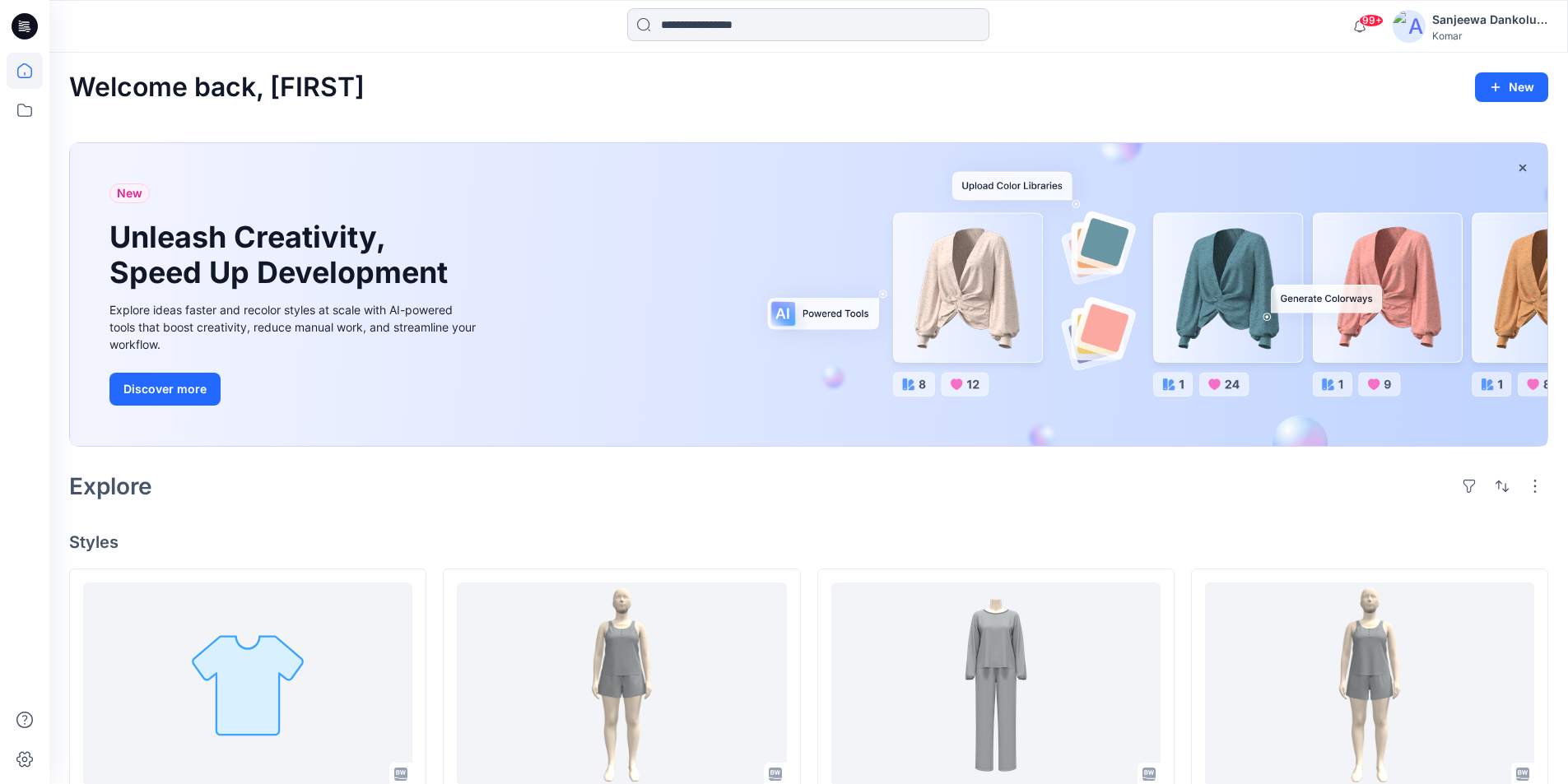 click at bounding box center [808, 25] 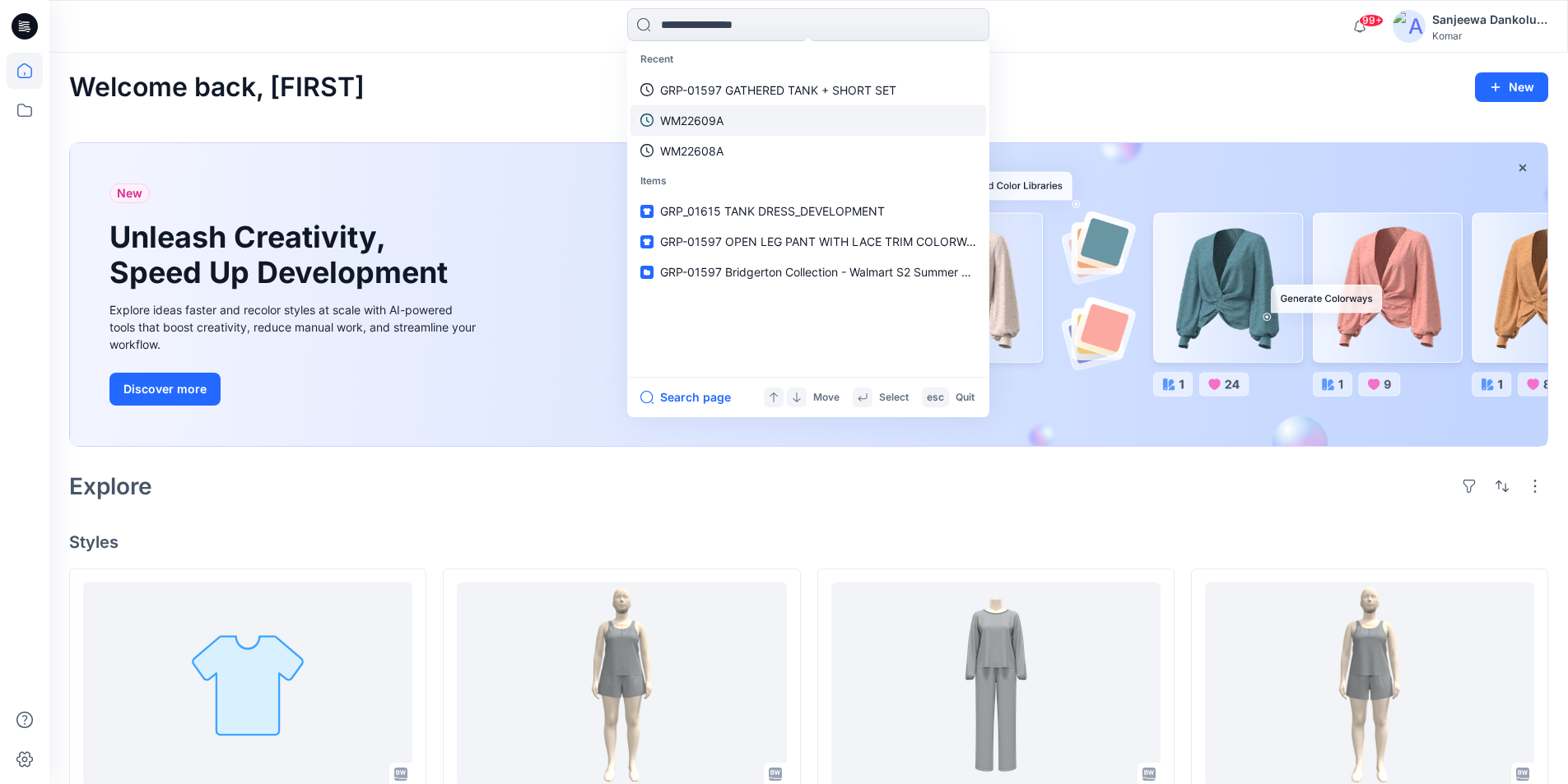paste on "**********" 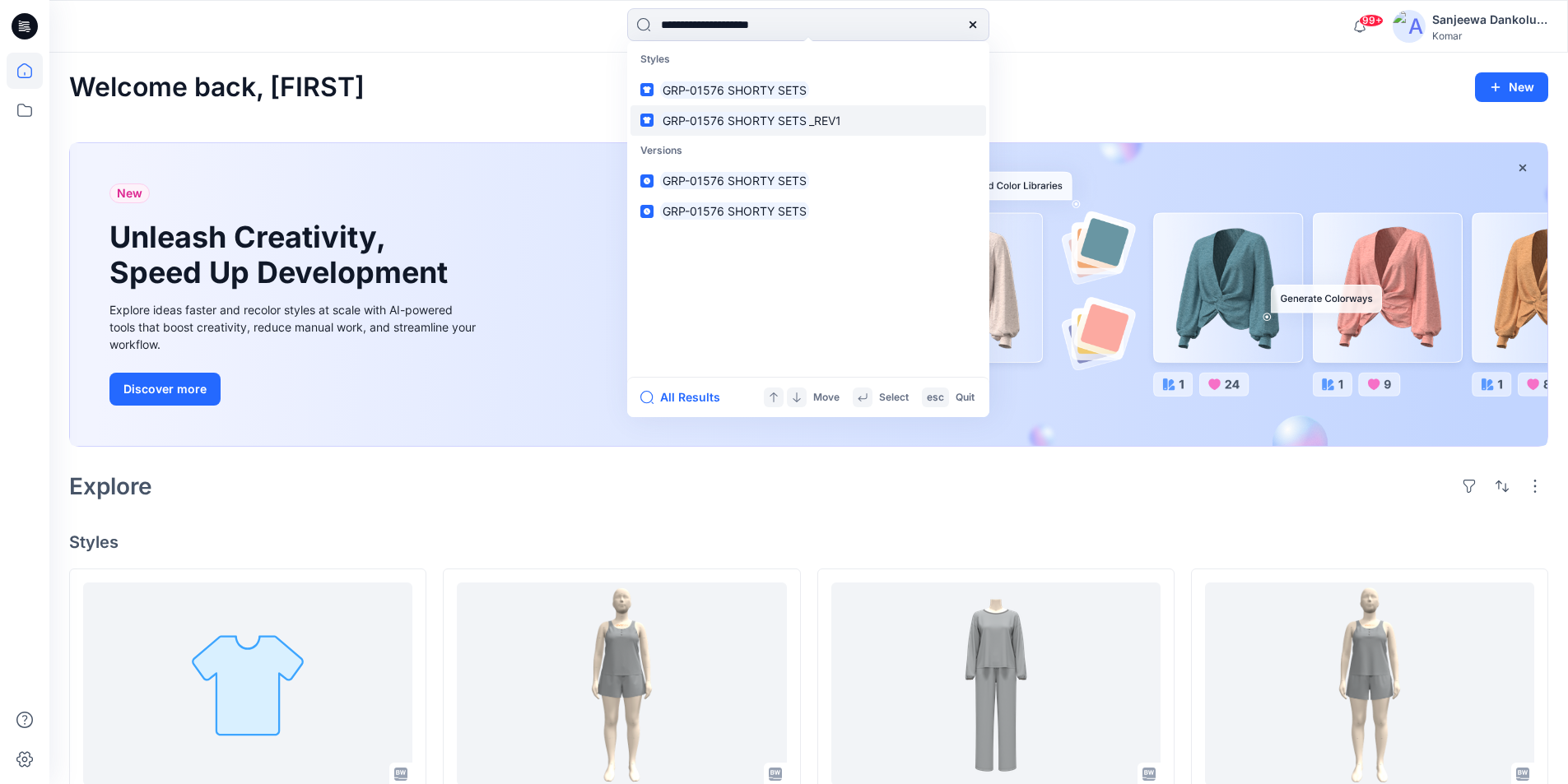 type on "**********" 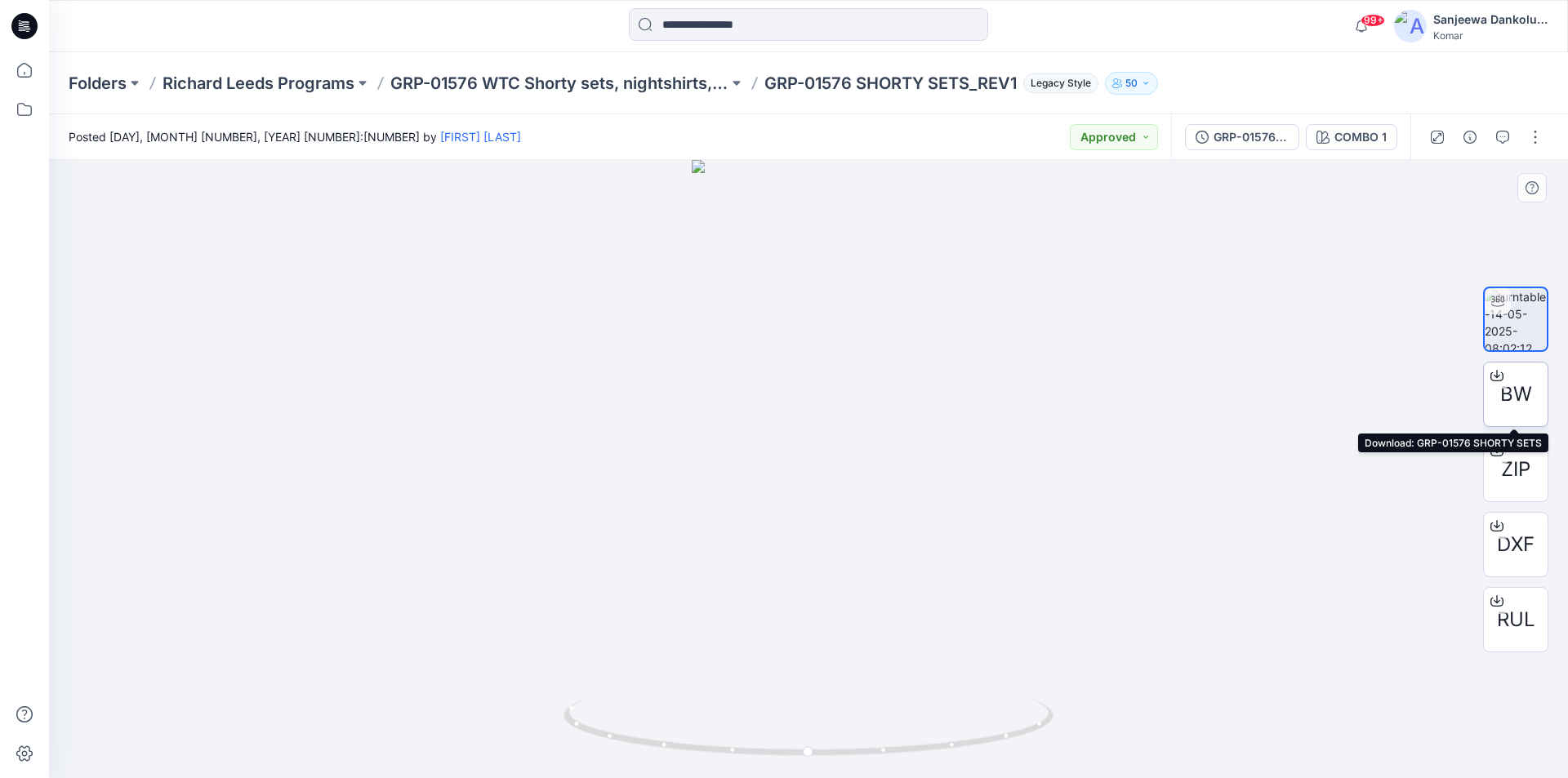click at bounding box center [1497, 376] 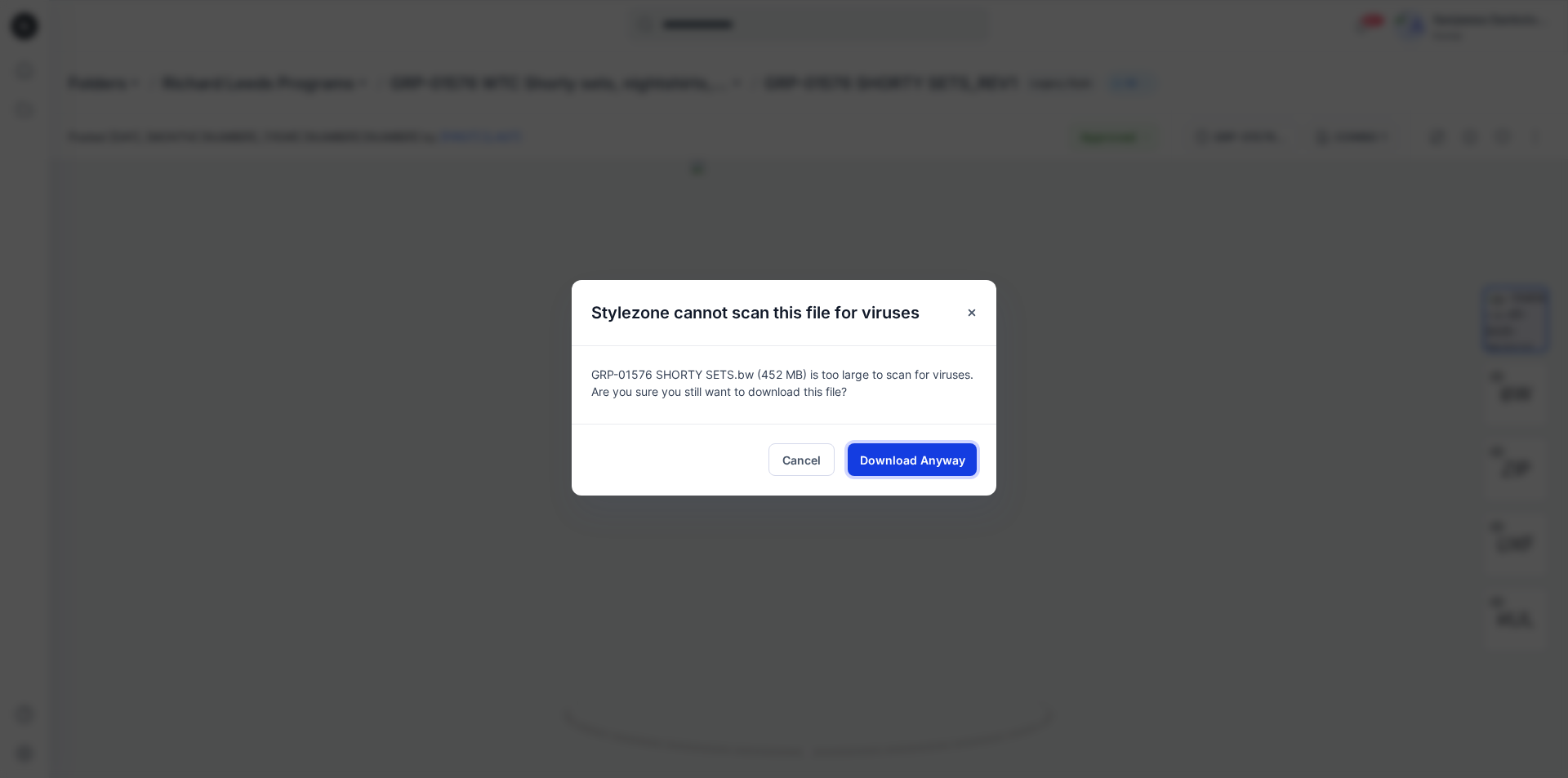 click on "Download Anyway" at bounding box center [912, 460] 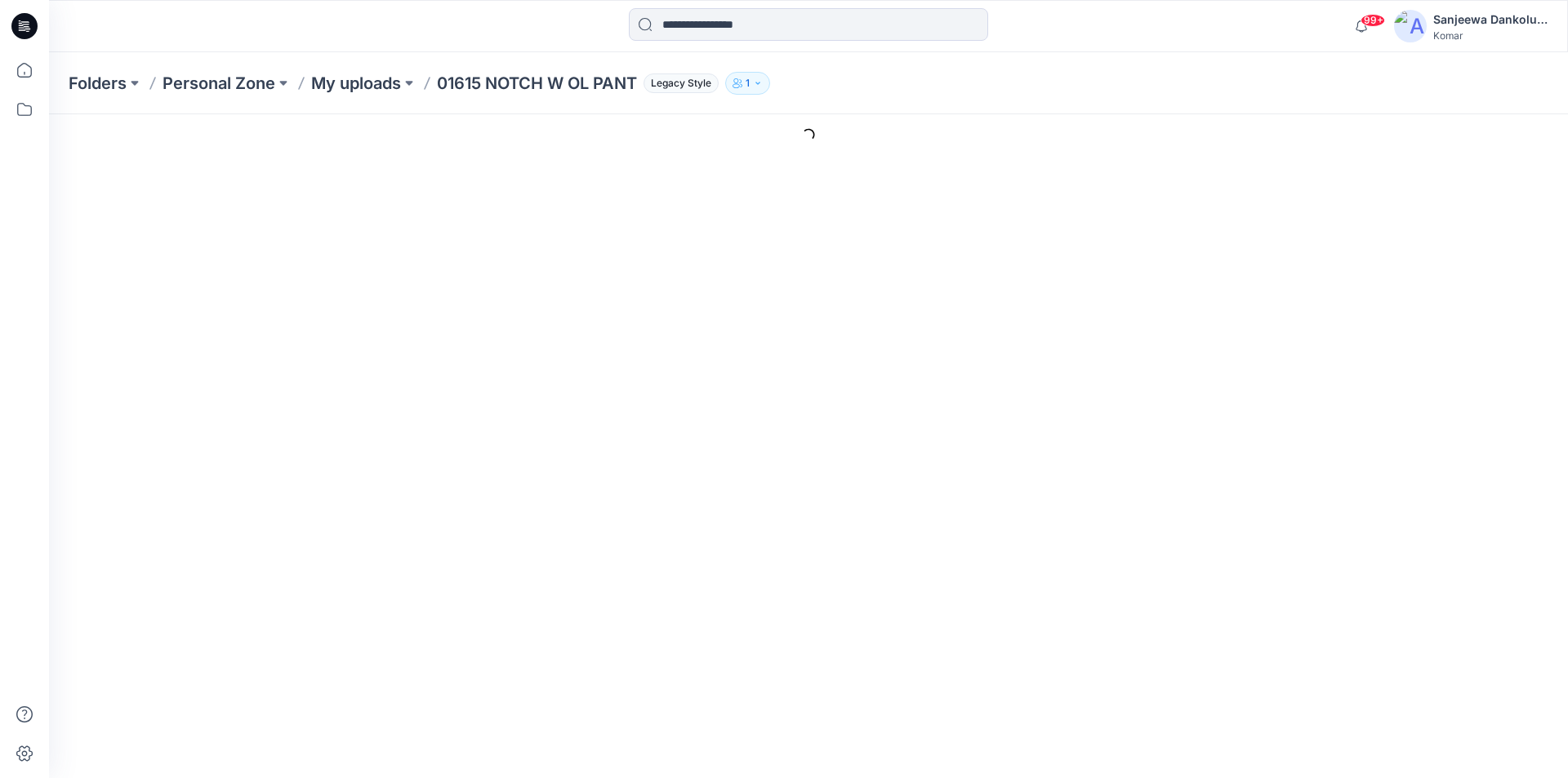 scroll, scrollTop: 0, scrollLeft: 0, axis: both 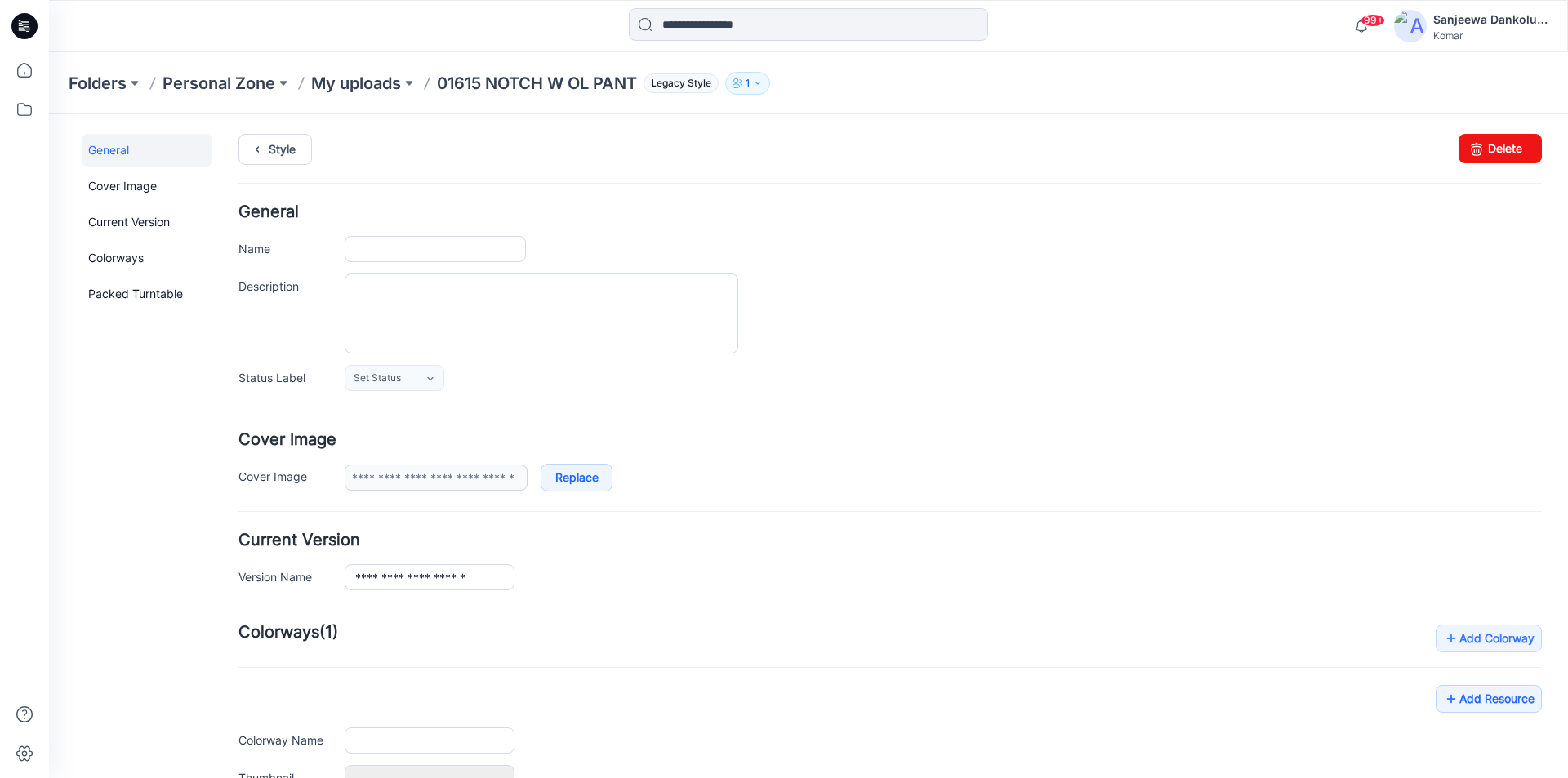 type on "**********" 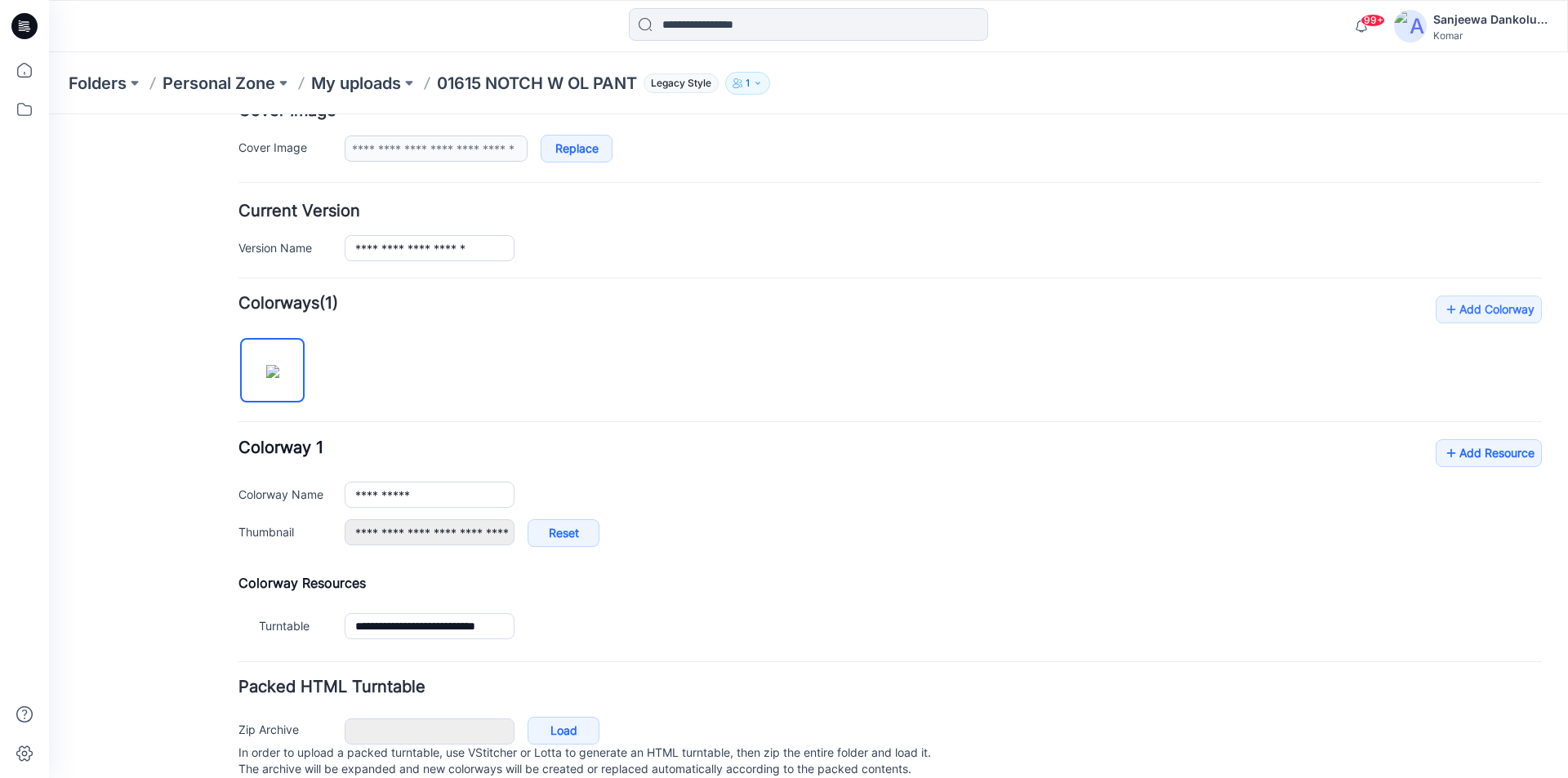 scroll, scrollTop: 301, scrollLeft: 0, axis: vertical 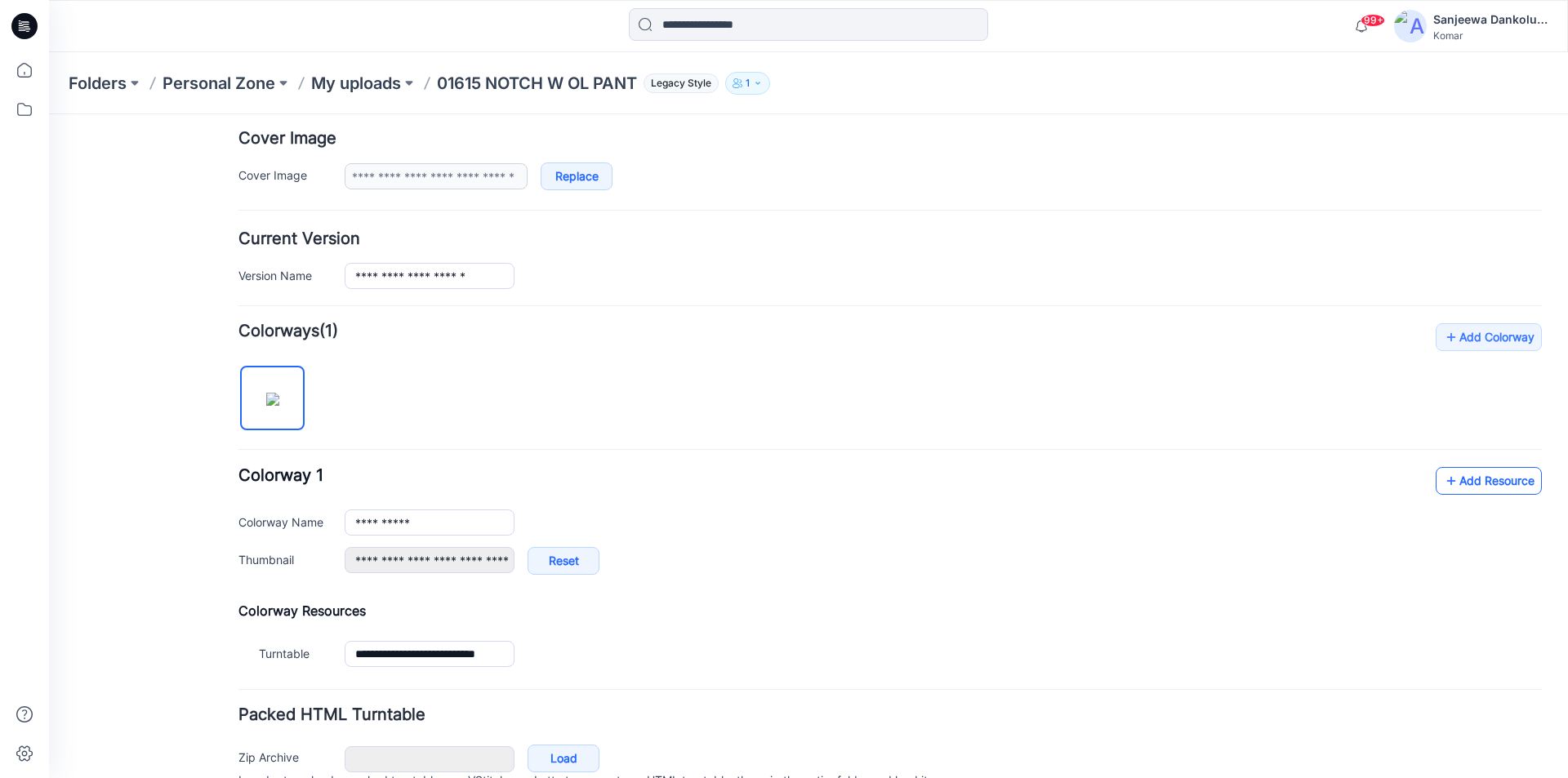 click on "Add Resource" at bounding box center [1489, 481] 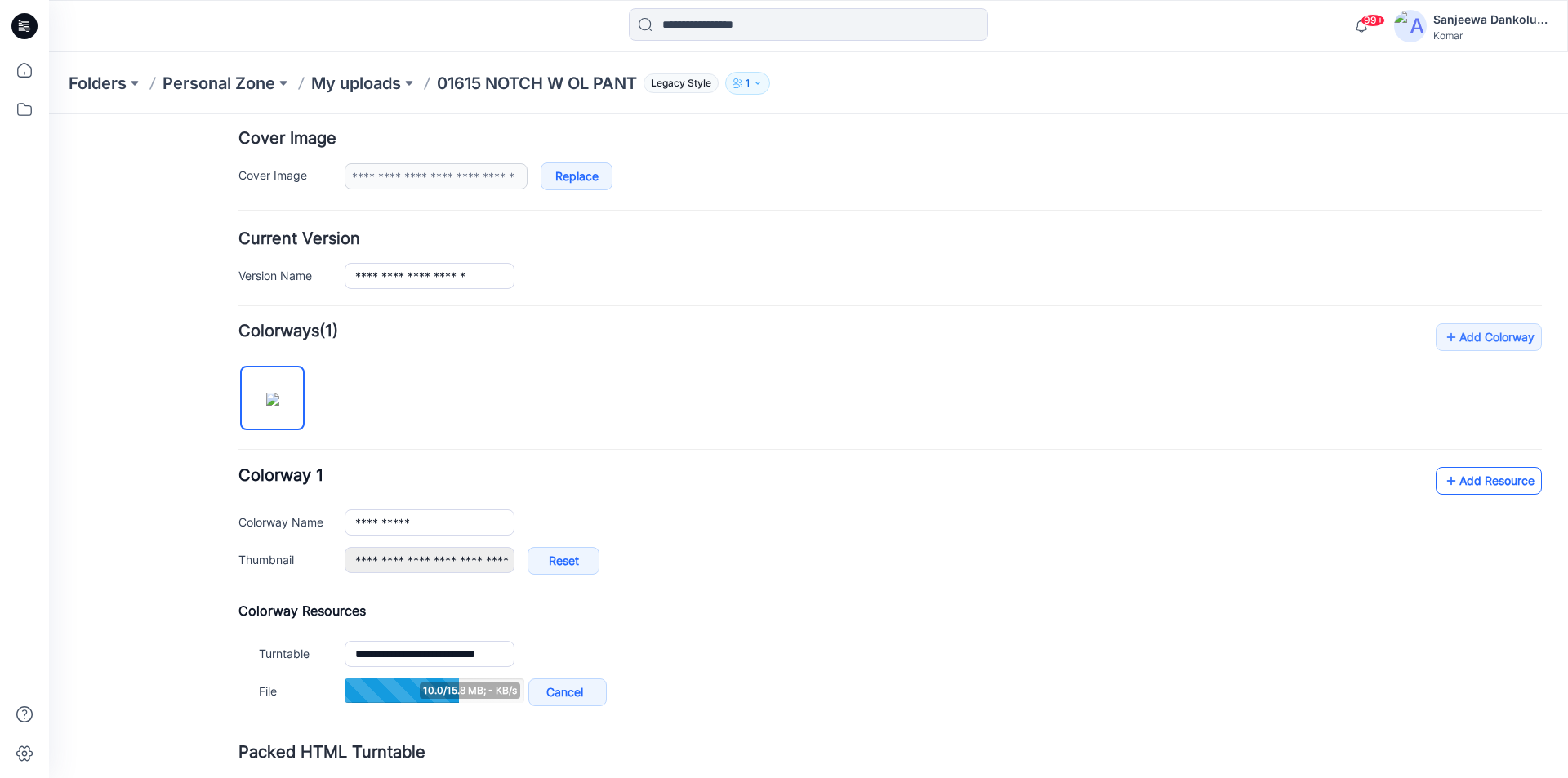 click on "Add Resource" at bounding box center (1489, 481) 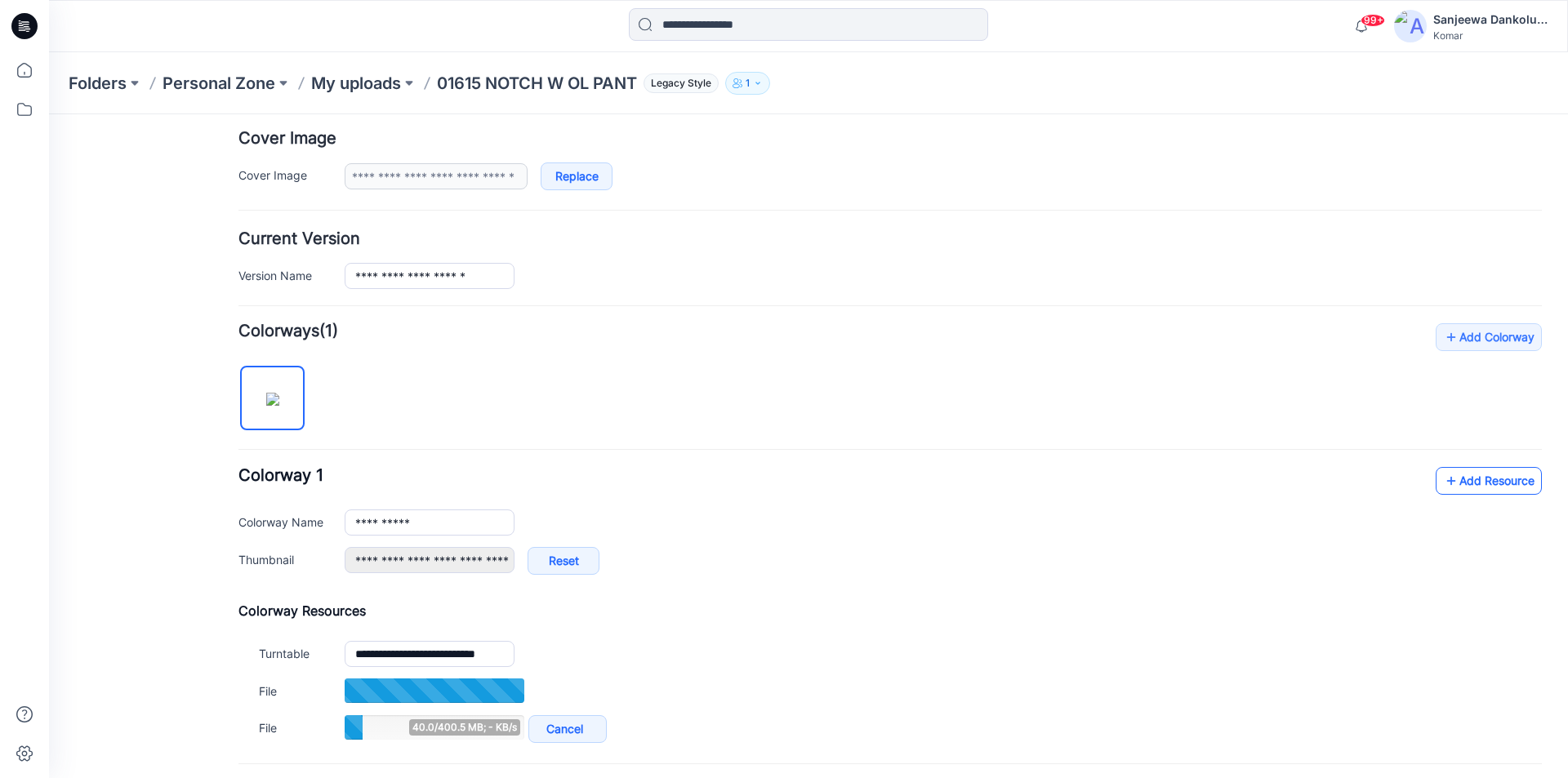 click on "Add Resource" at bounding box center (1489, 481) 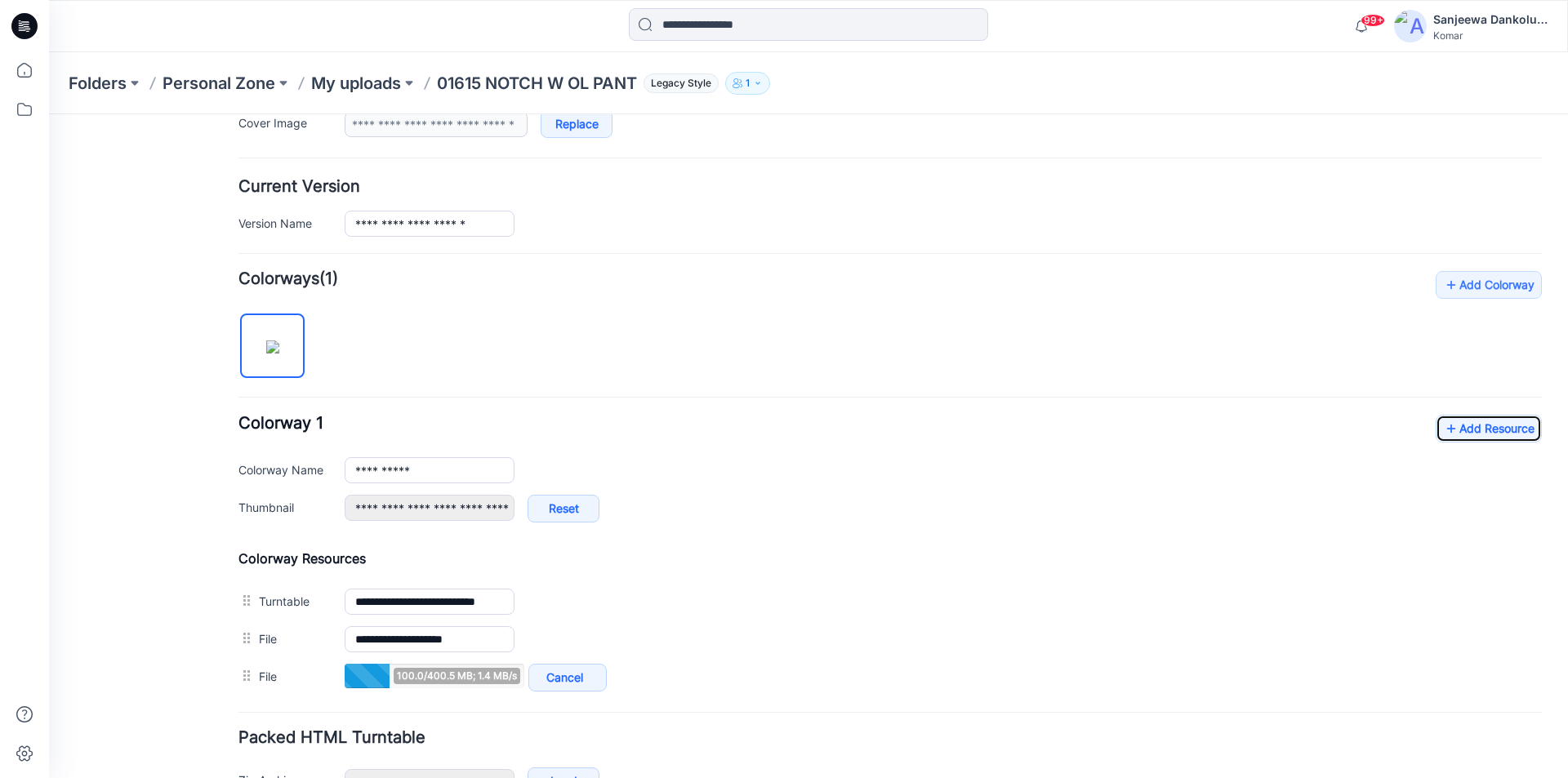 scroll, scrollTop: 383, scrollLeft: 0, axis: vertical 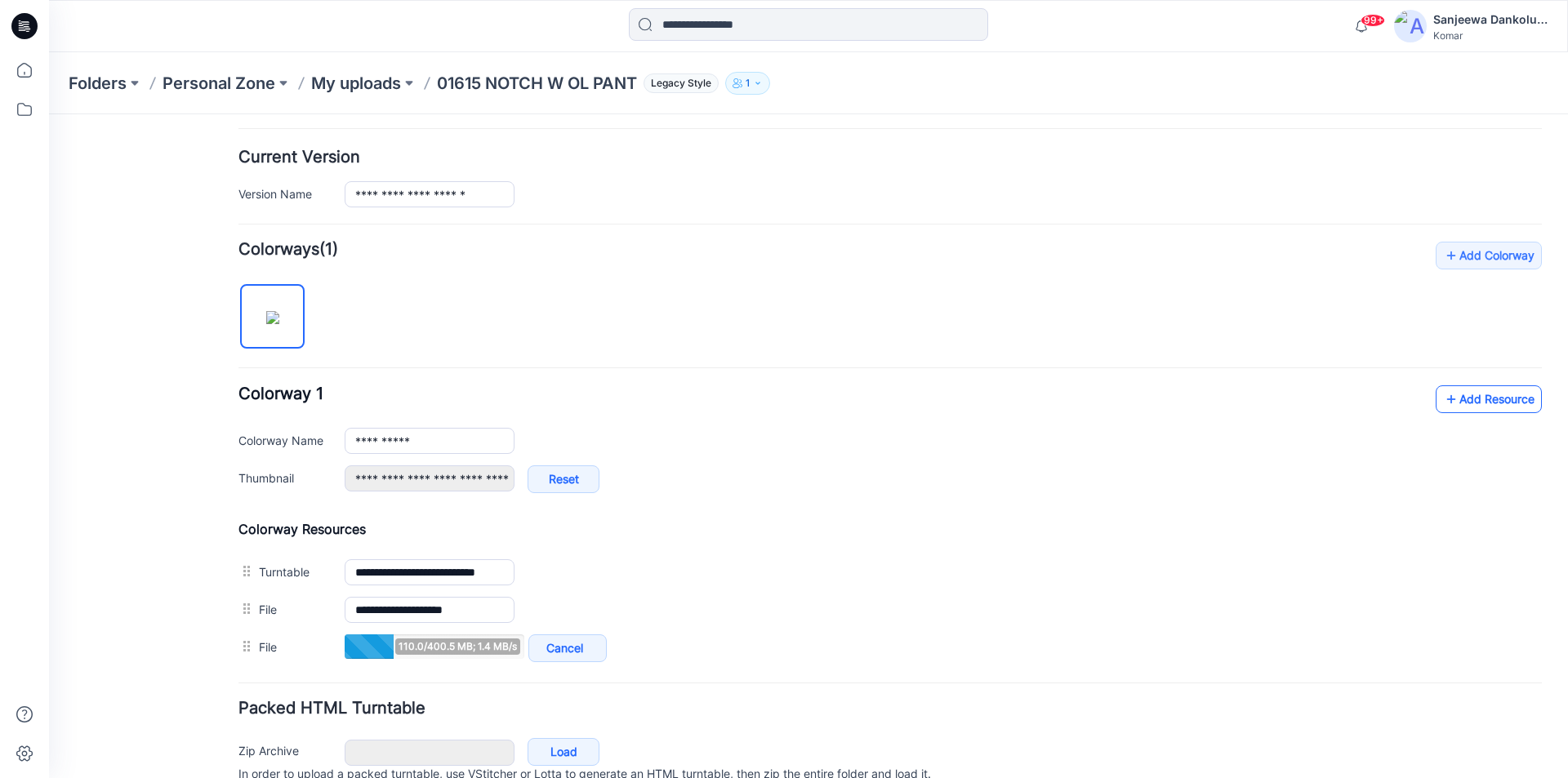 click on "Add Resource" at bounding box center (1489, 399) 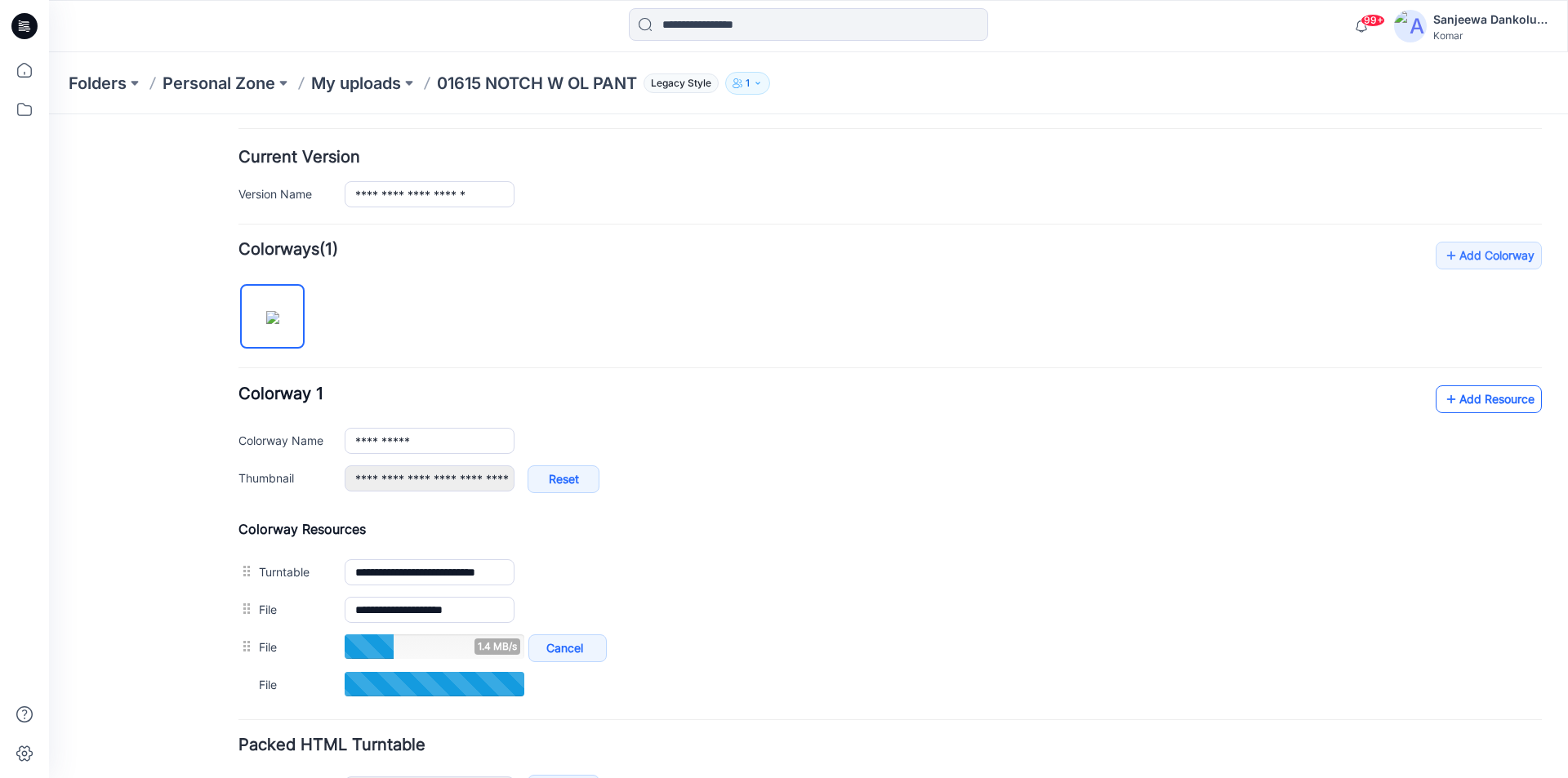 click on "Add Resource" at bounding box center [1489, 399] 